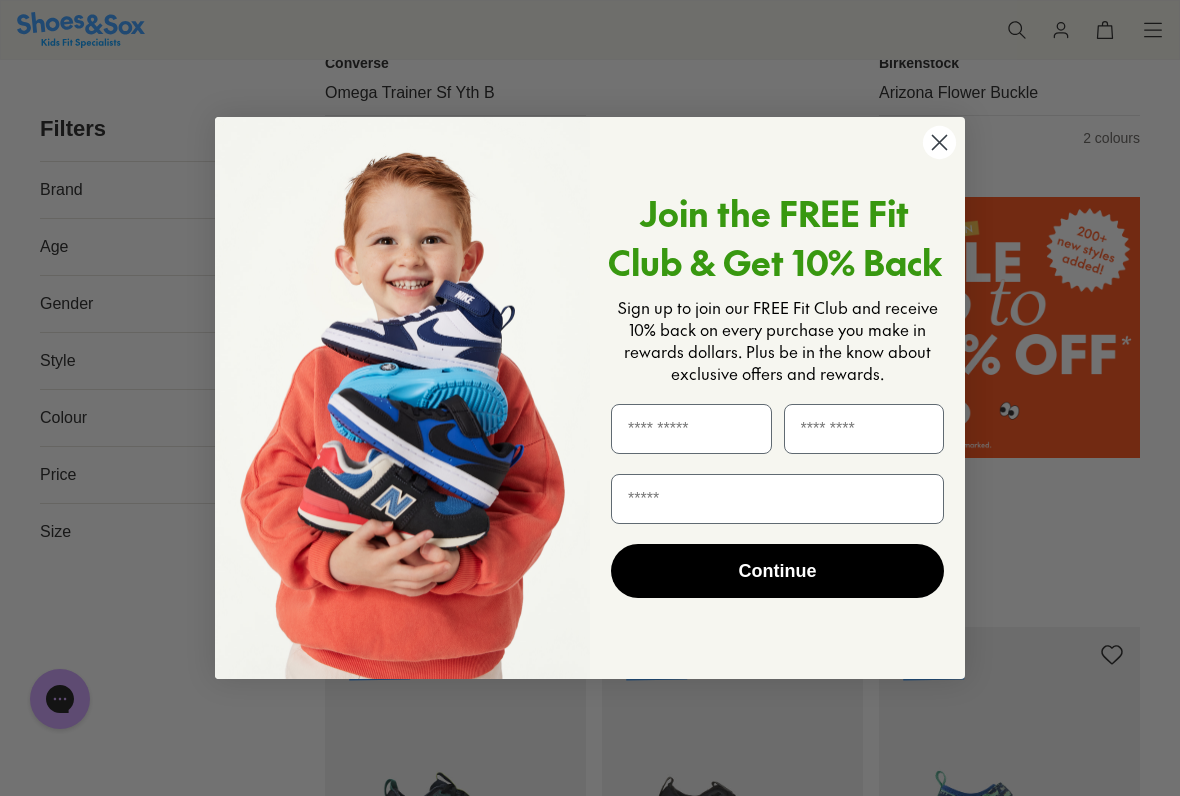 scroll, scrollTop: 1106, scrollLeft: 0, axis: vertical 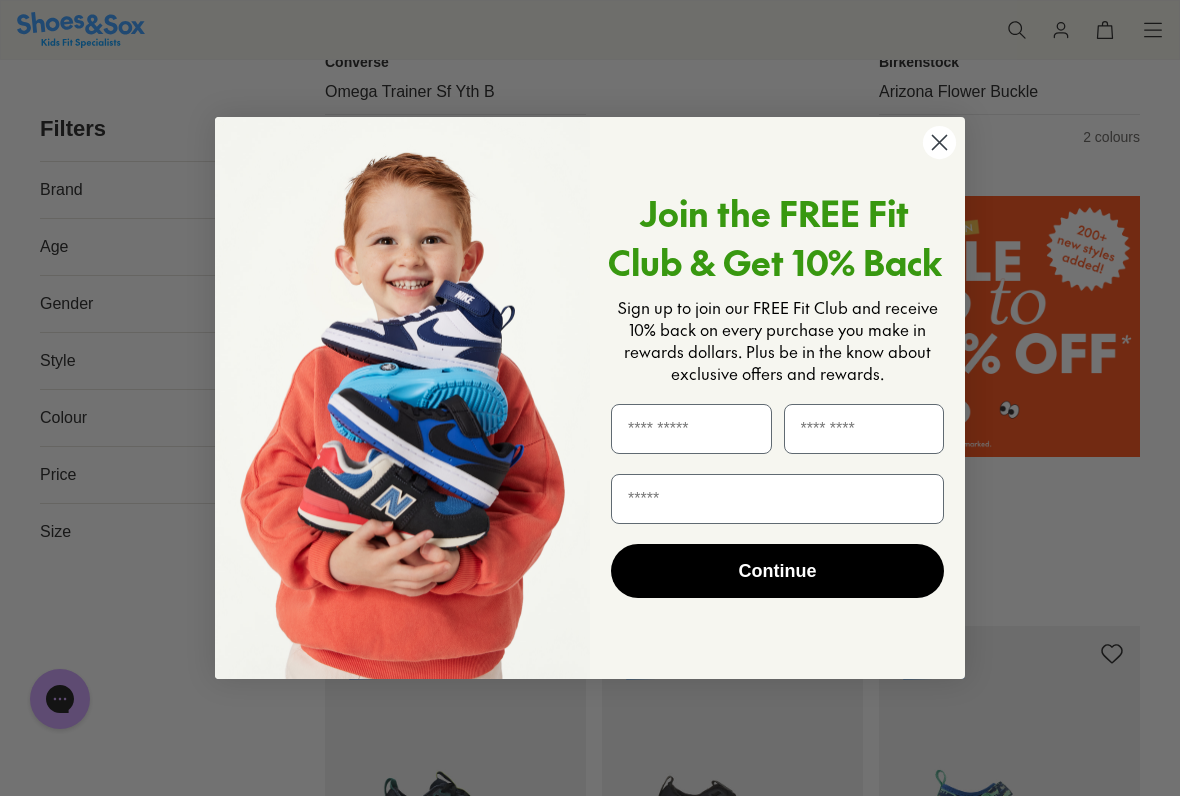 click 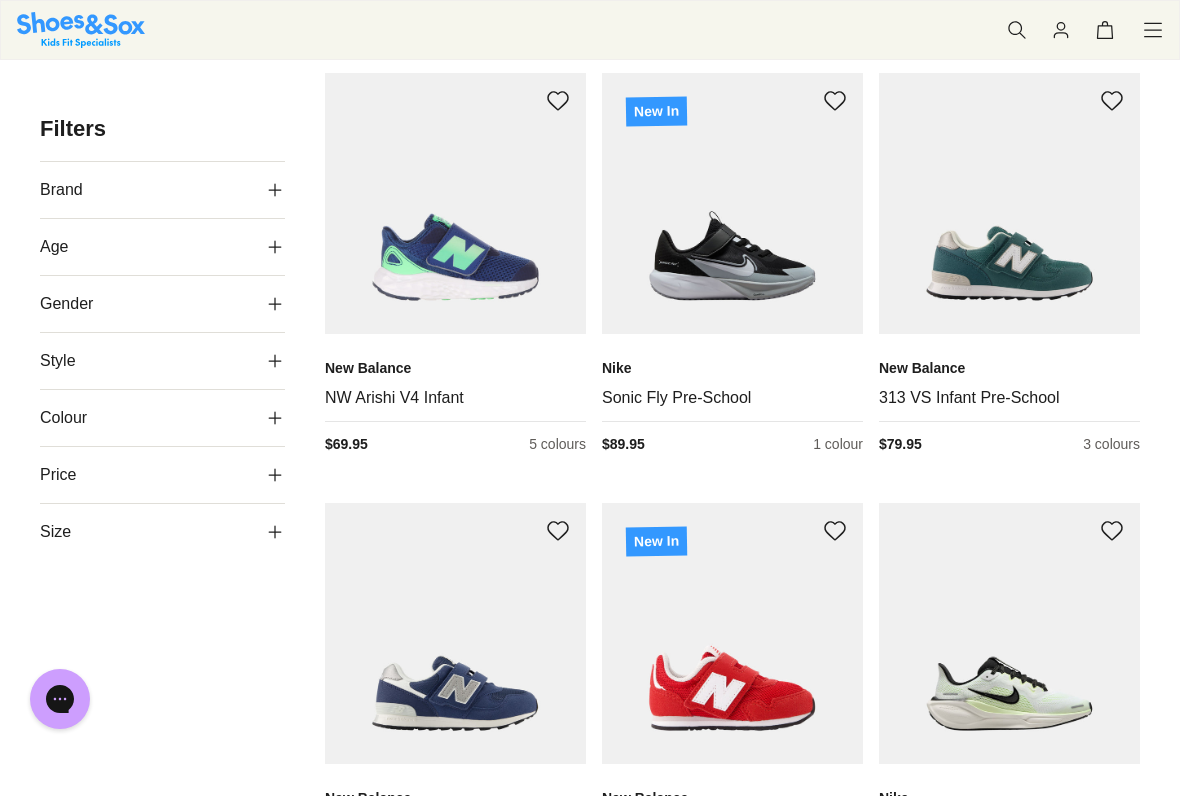 scroll, scrollTop: 3812, scrollLeft: 0, axis: vertical 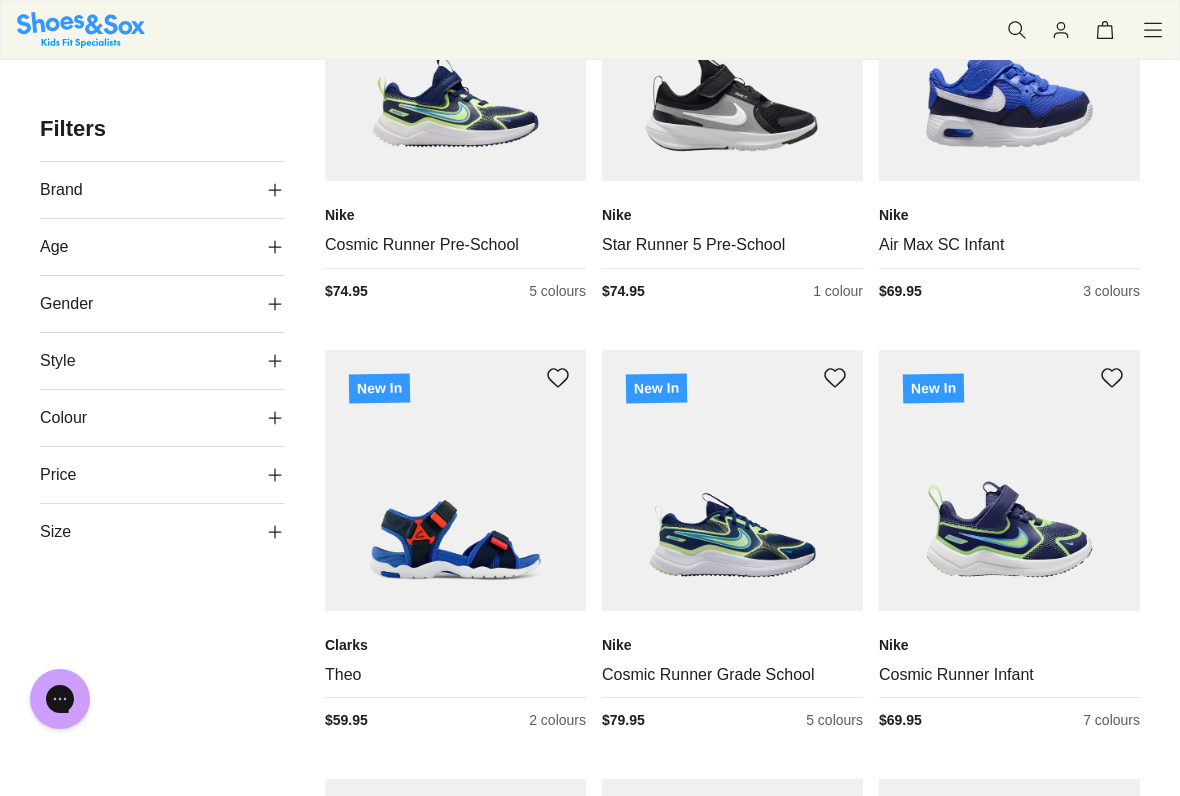 click at bounding box center [455, 50] 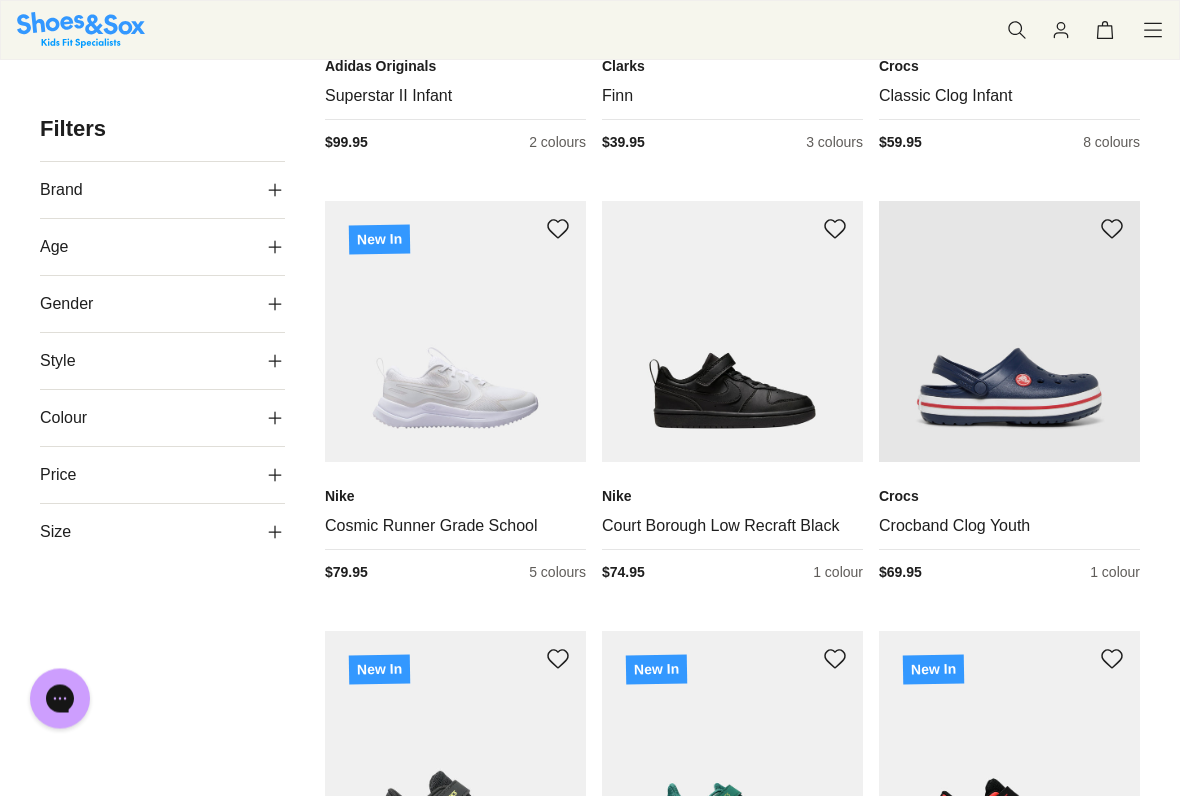 scroll, scrollTop: 7119, scrollLeft: 0, axis: vertical 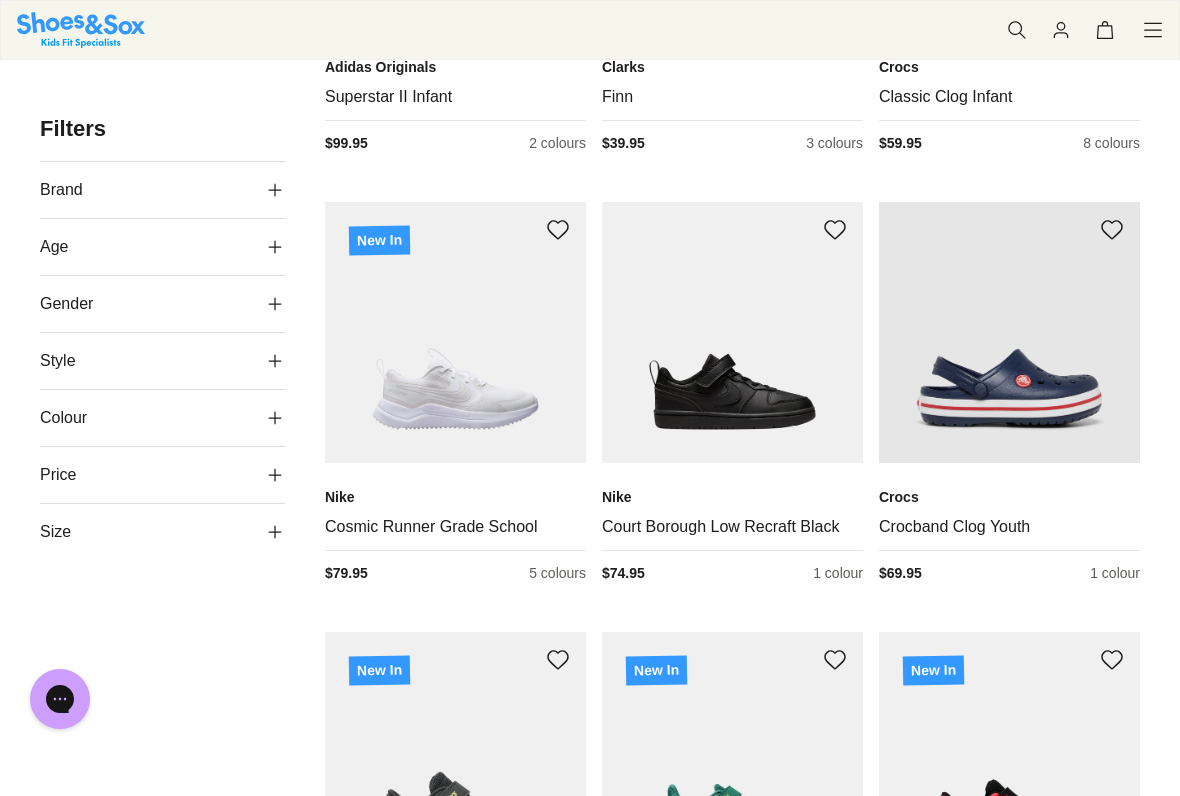 click at bounding box center (732, 332) 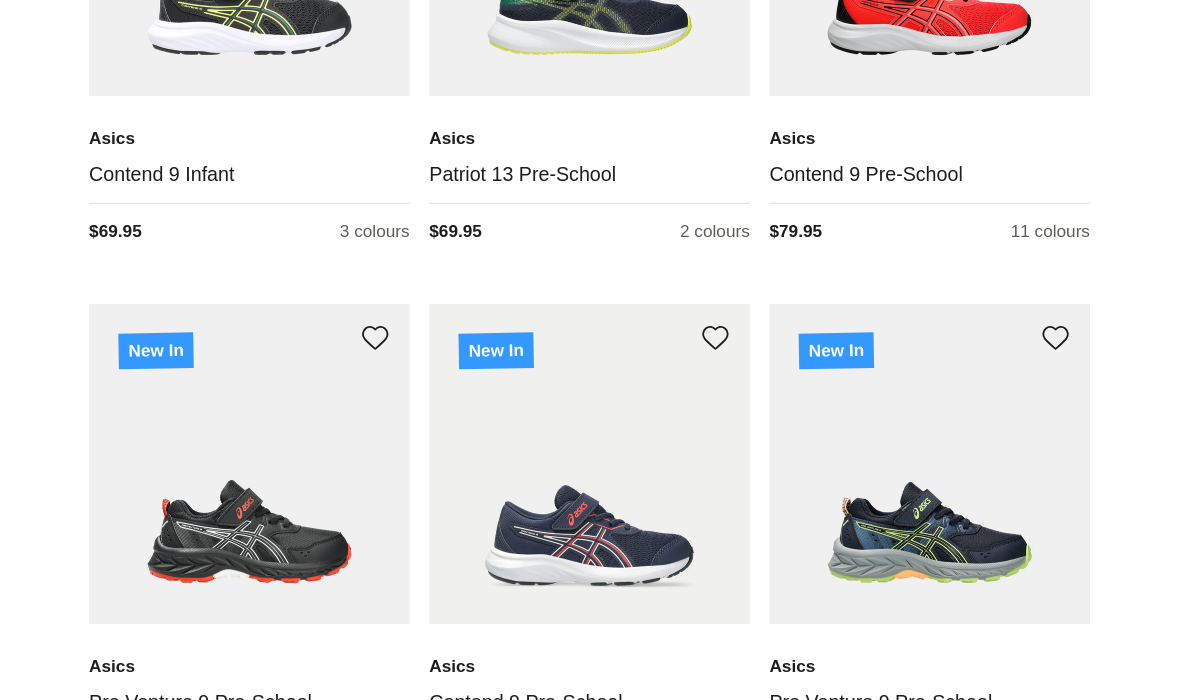 scroll, scrollTop: 7707, scrollLeft: 0, axis: vertical 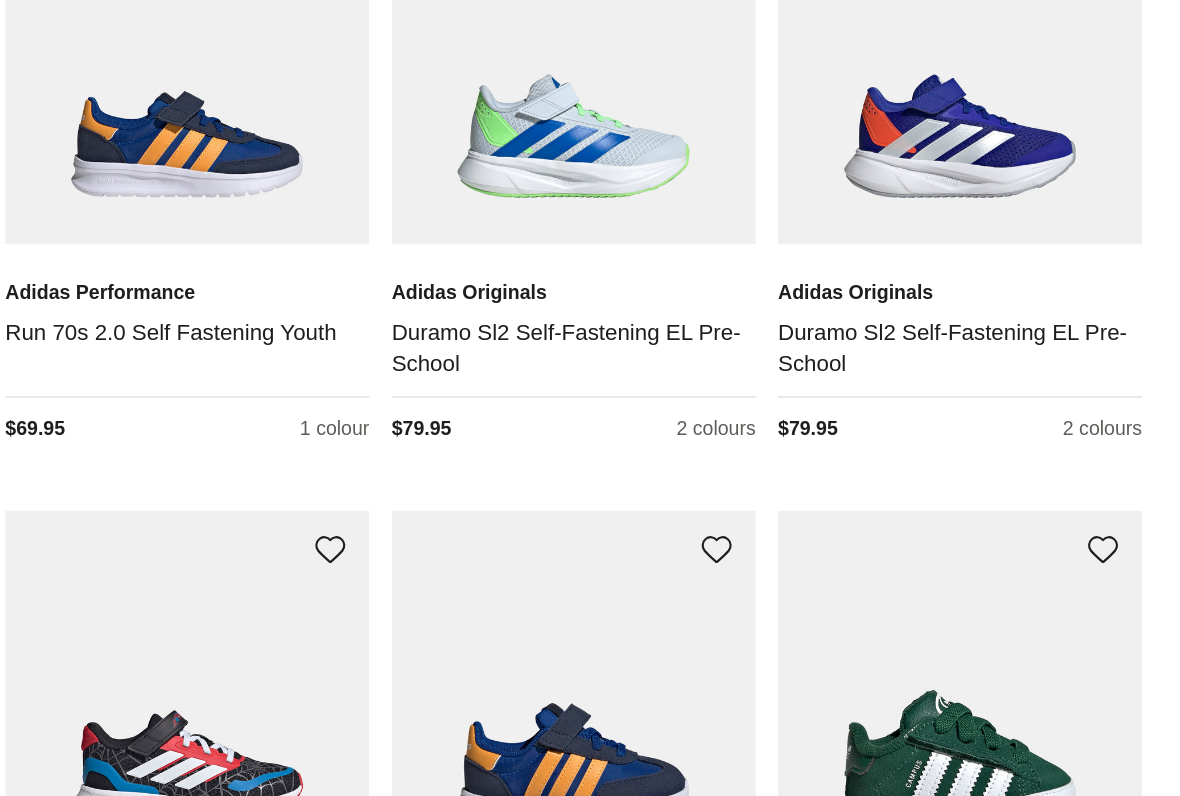 click on "Duramo Sl2 Self-Fastening EL Pre-School" at bounding box center [732, 475] 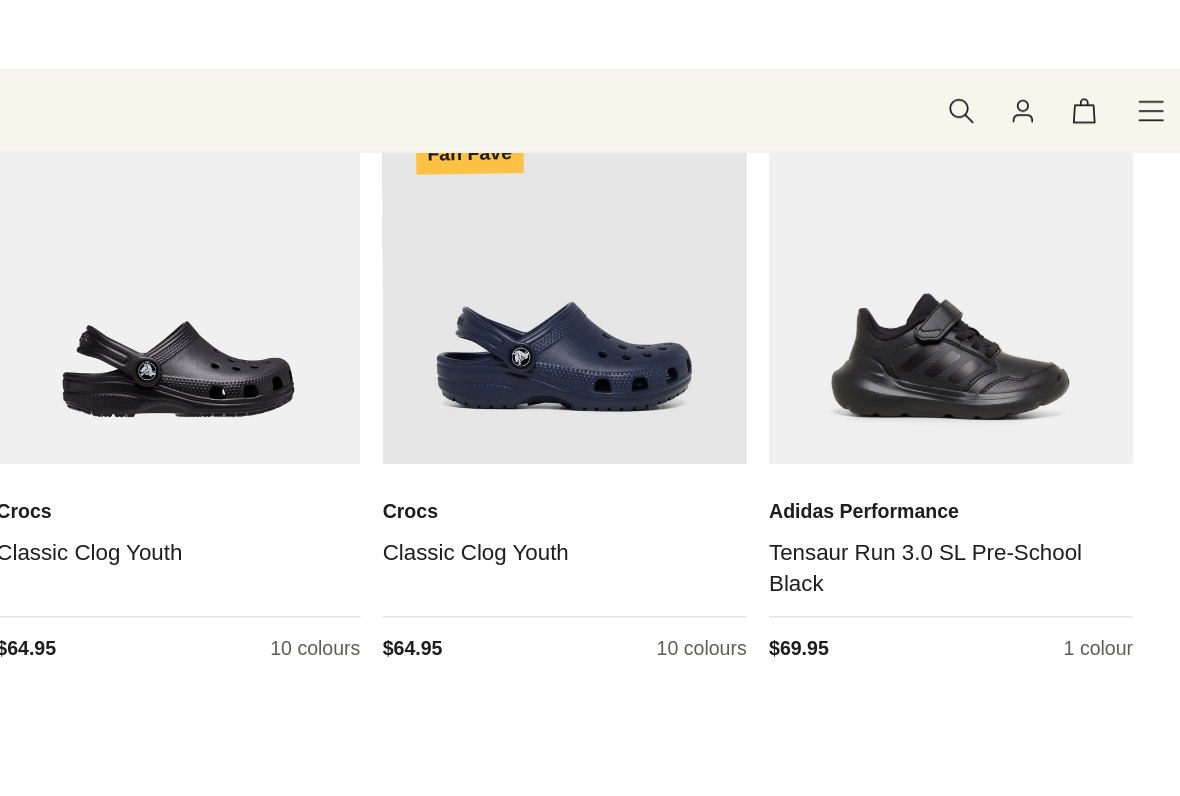 scroll, scrollTop: 17339, scrollLeft: 0, axis: vertical 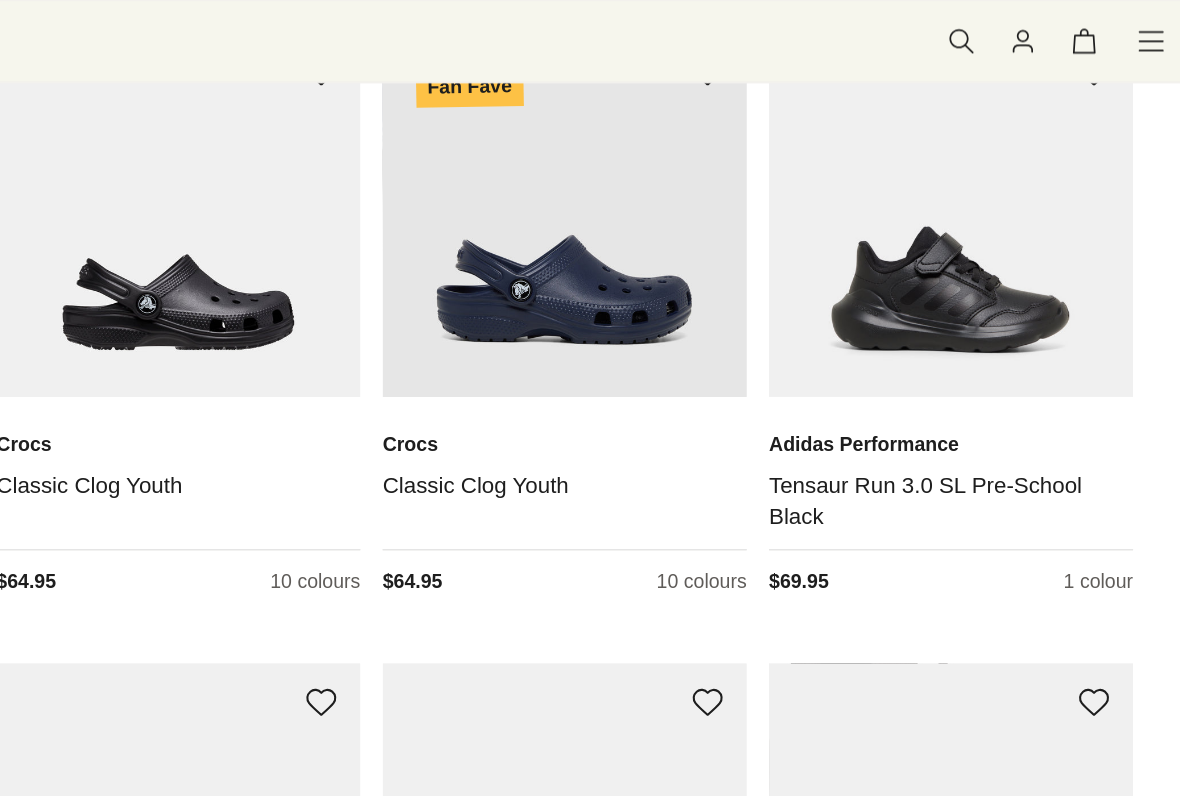 click on "Tensaur Run 3.0 SL Pre-School Black" at bounding box center [1009, 360] 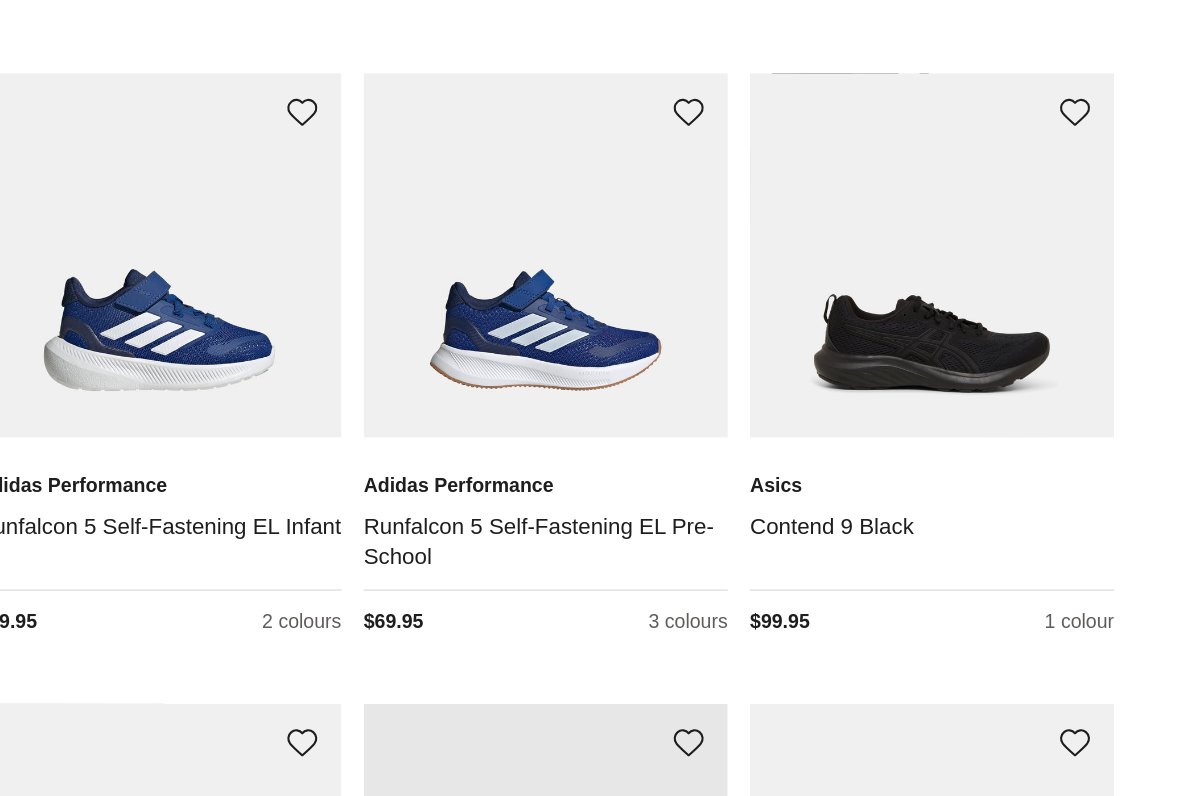 scroll, scrollTop: 17539, scrollLeft: 7, axis: both 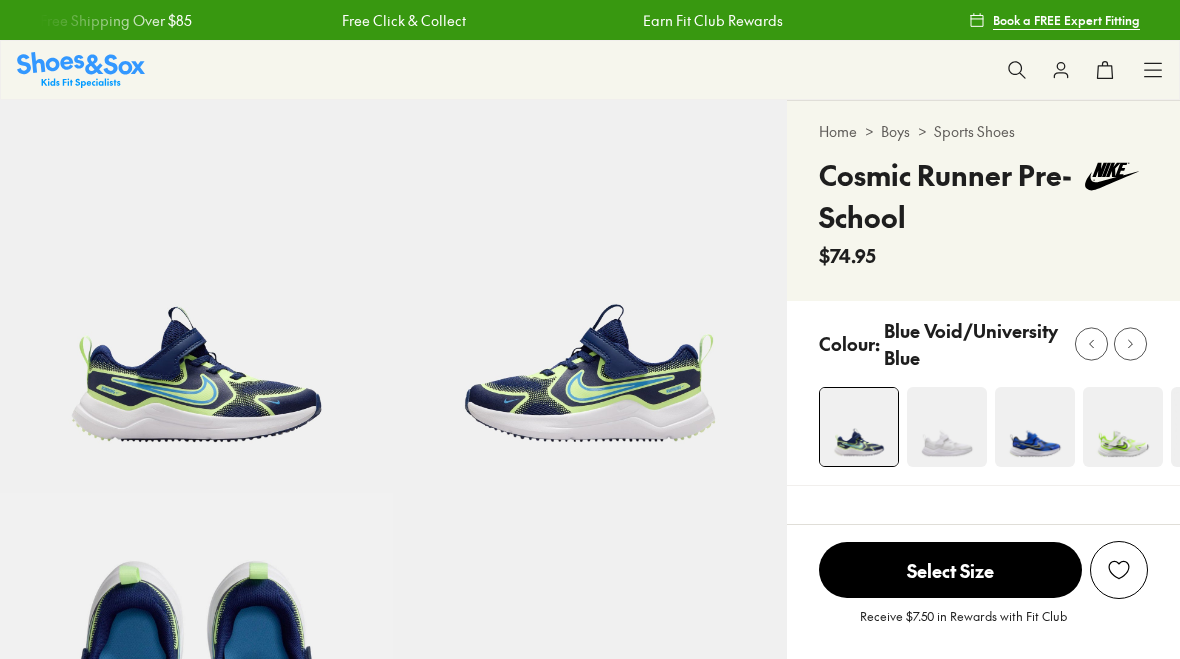select on "*" 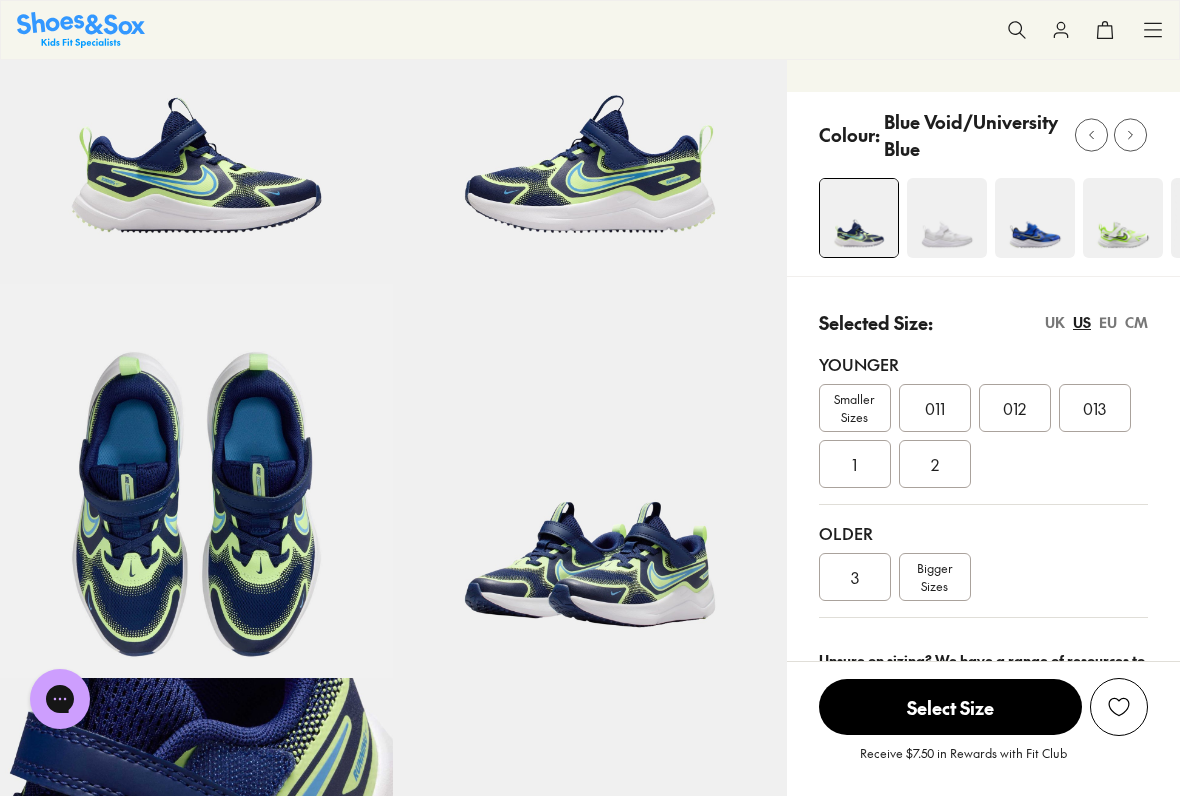 scroll, scrollTop: 254, scrollLeft: 0, axis: vertical 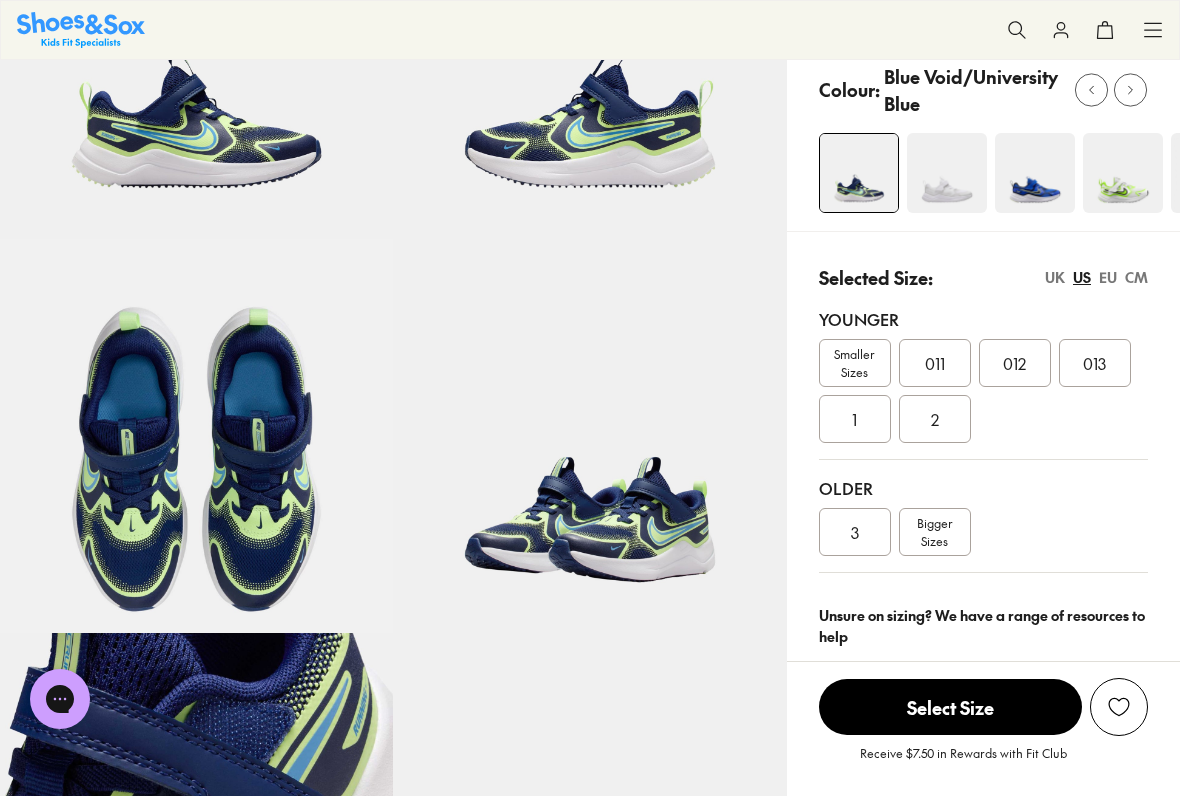 click on "Bigger Sizes" at bounding box center (934, 532) 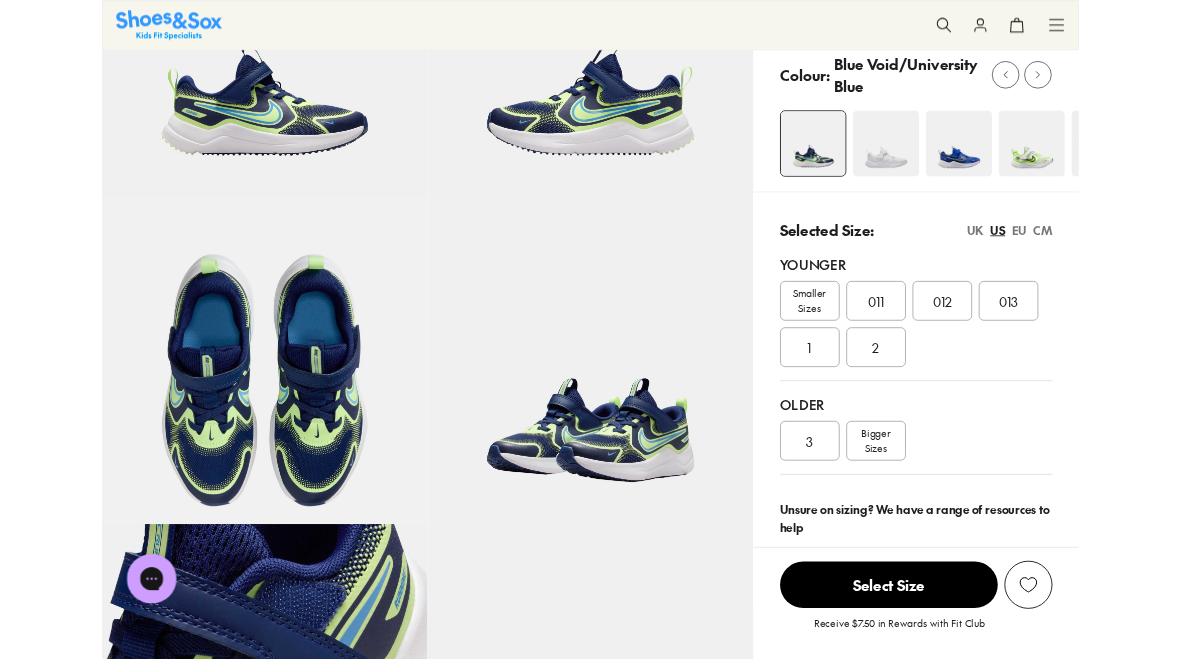 scroll, scrollTop: 310, scrollLeft: 0, axis: vertical 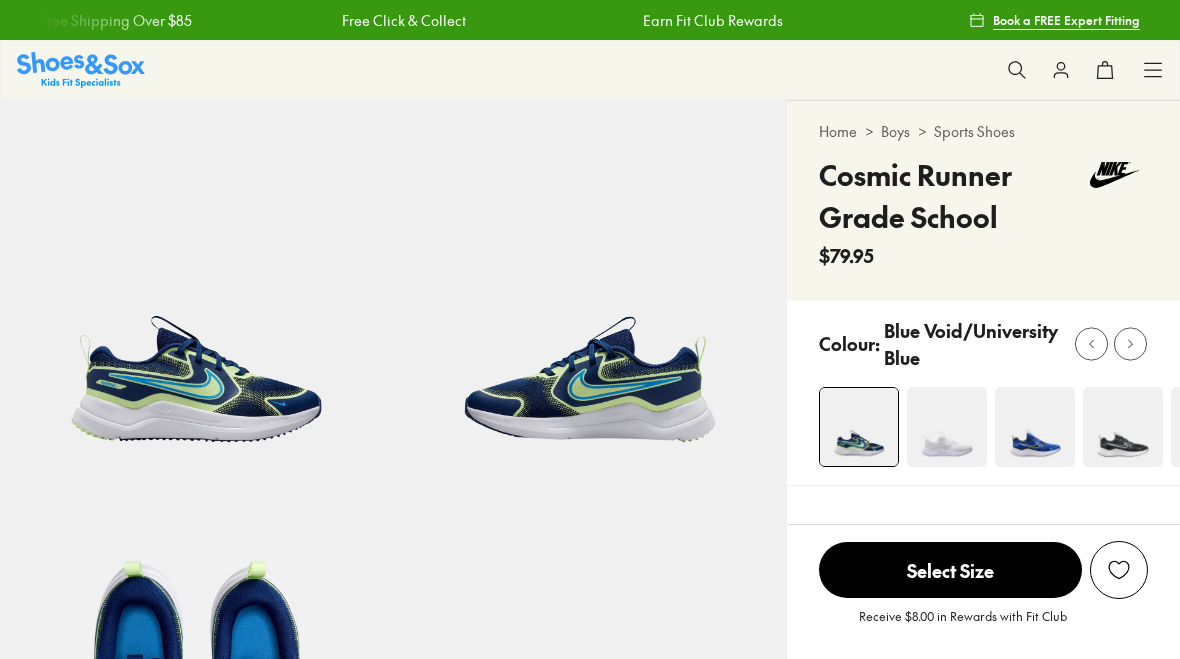 select on "*" 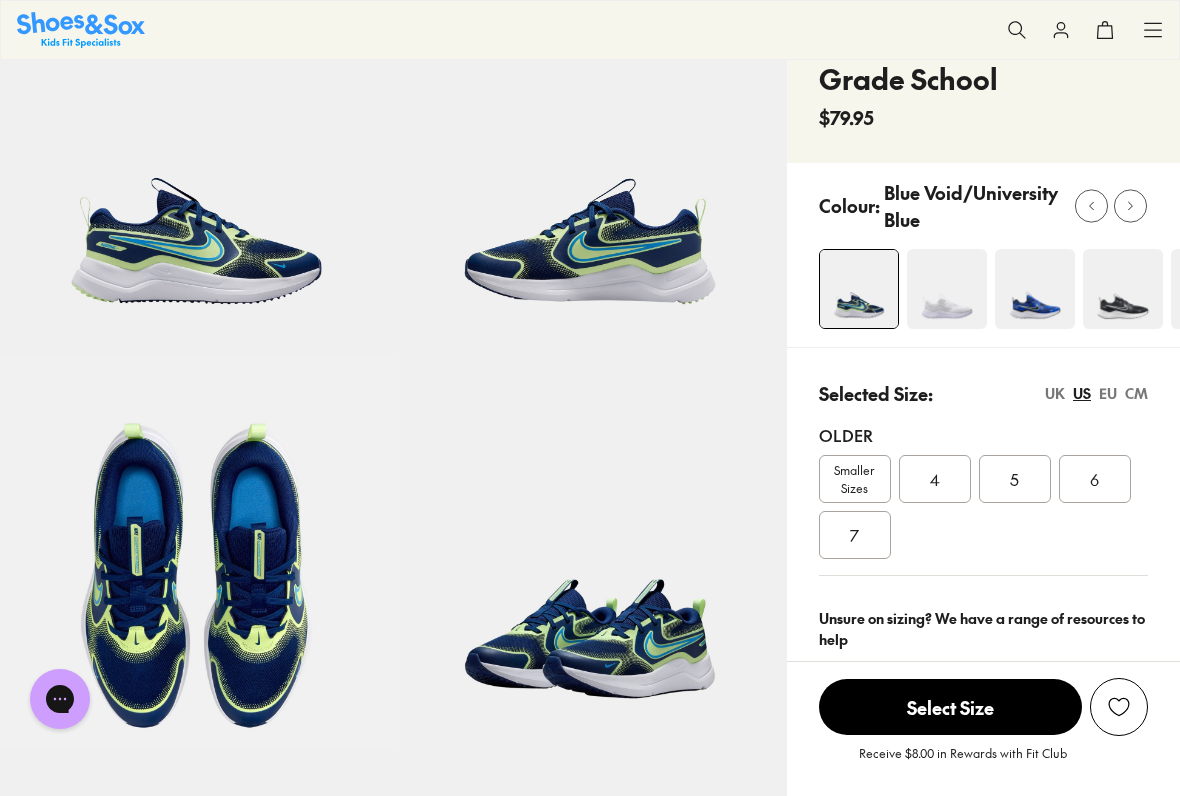 scroll, scrollTop: 0, scrollLeft: 0, axis: both 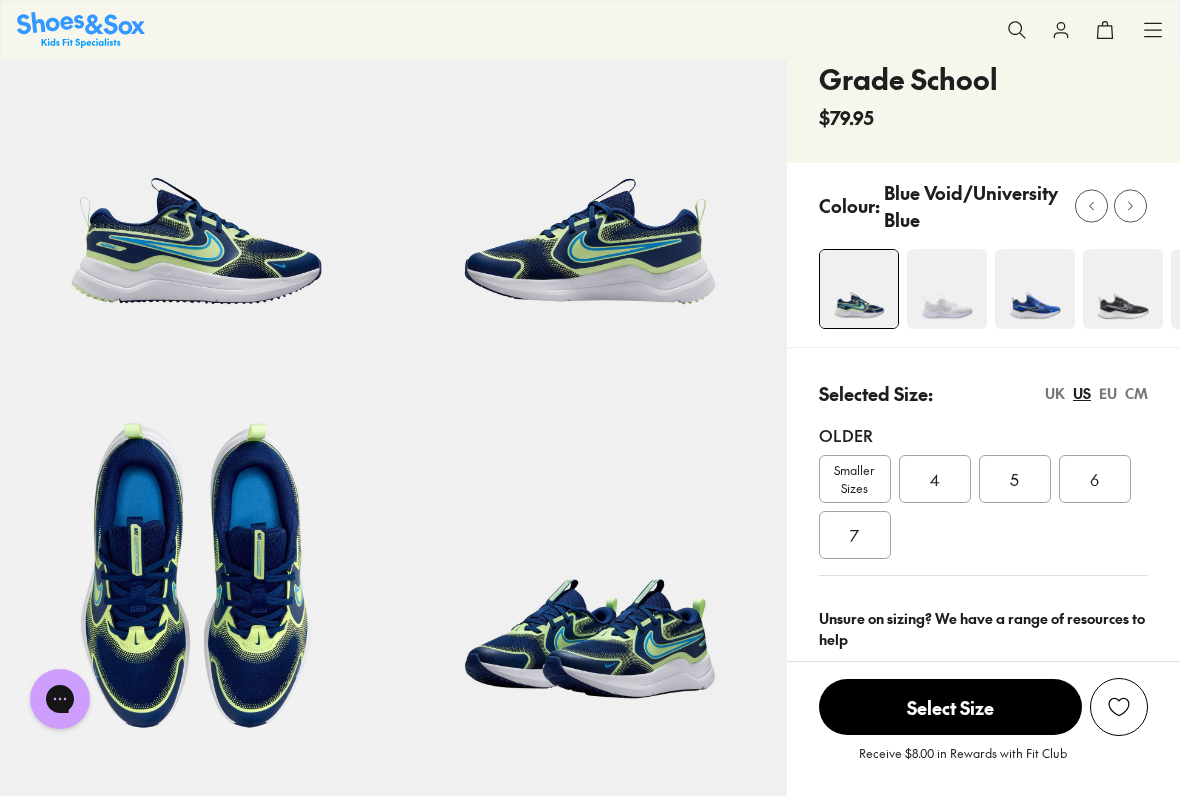 click on "4" at bounding box center (935, 479) 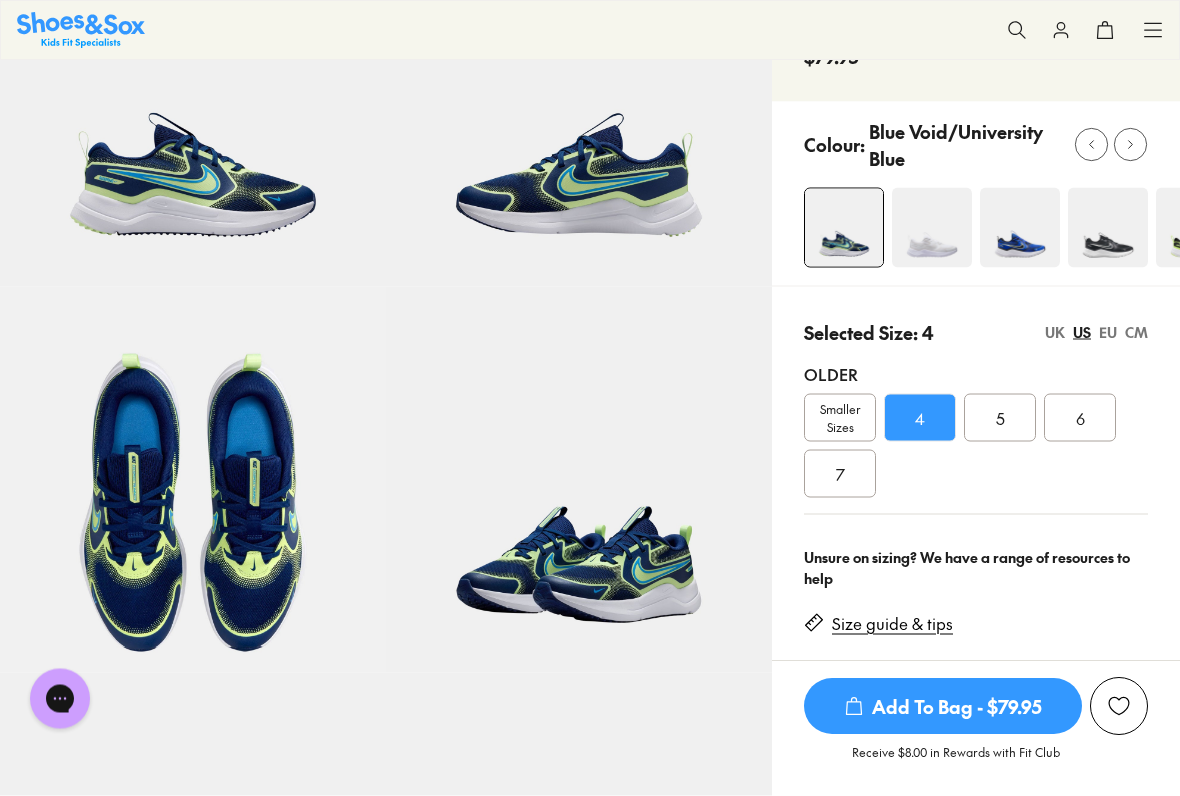 scroll, scrollTop: 201, scrollLeft: 0, axis: vertical 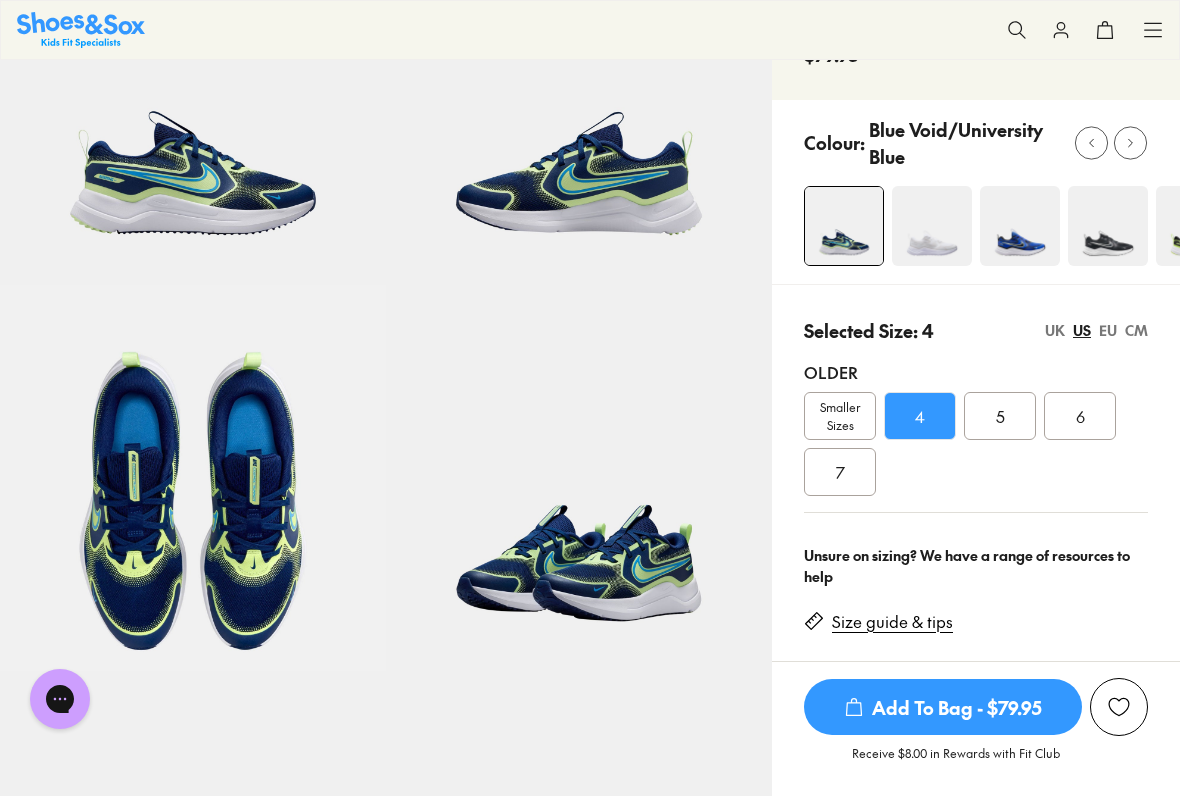 click on "Add To Bag - $79.95" at bounding box center (943, 707) 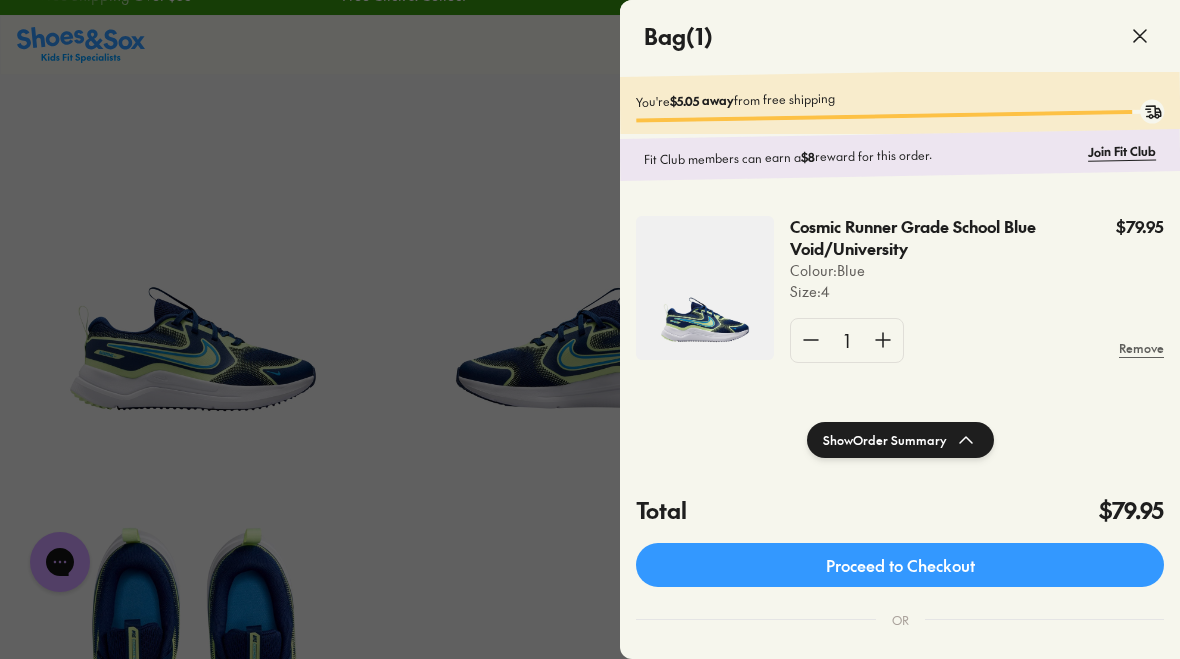 scroll, scrollTop: 0, scrollLeft: 0, axis: both 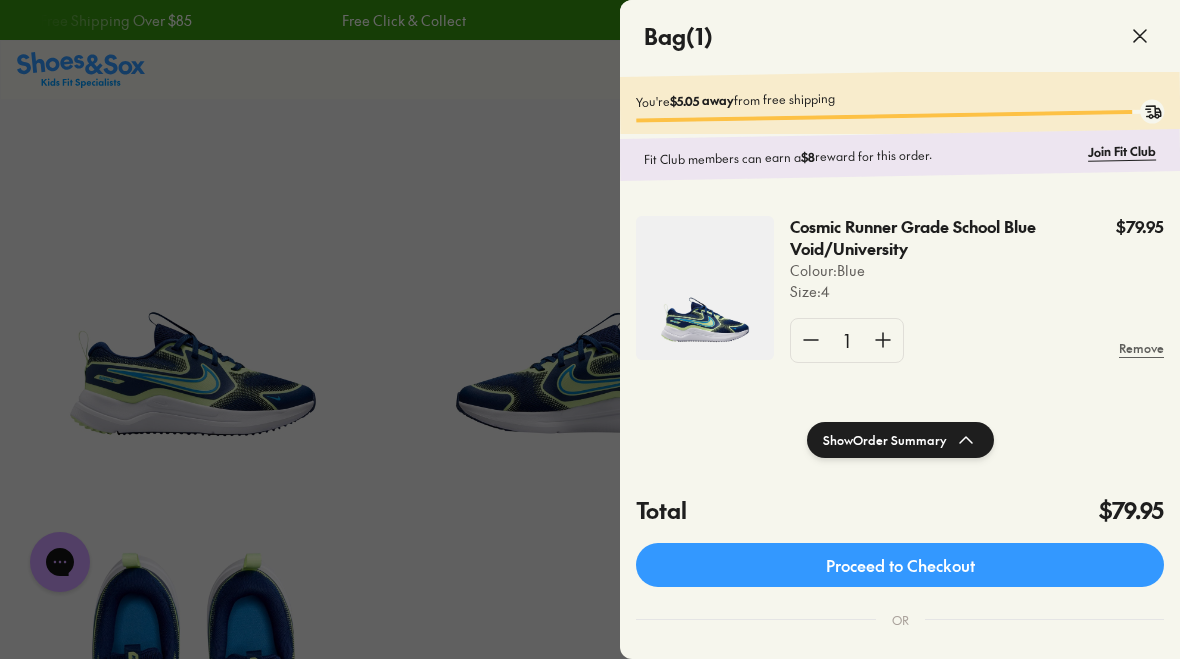 click 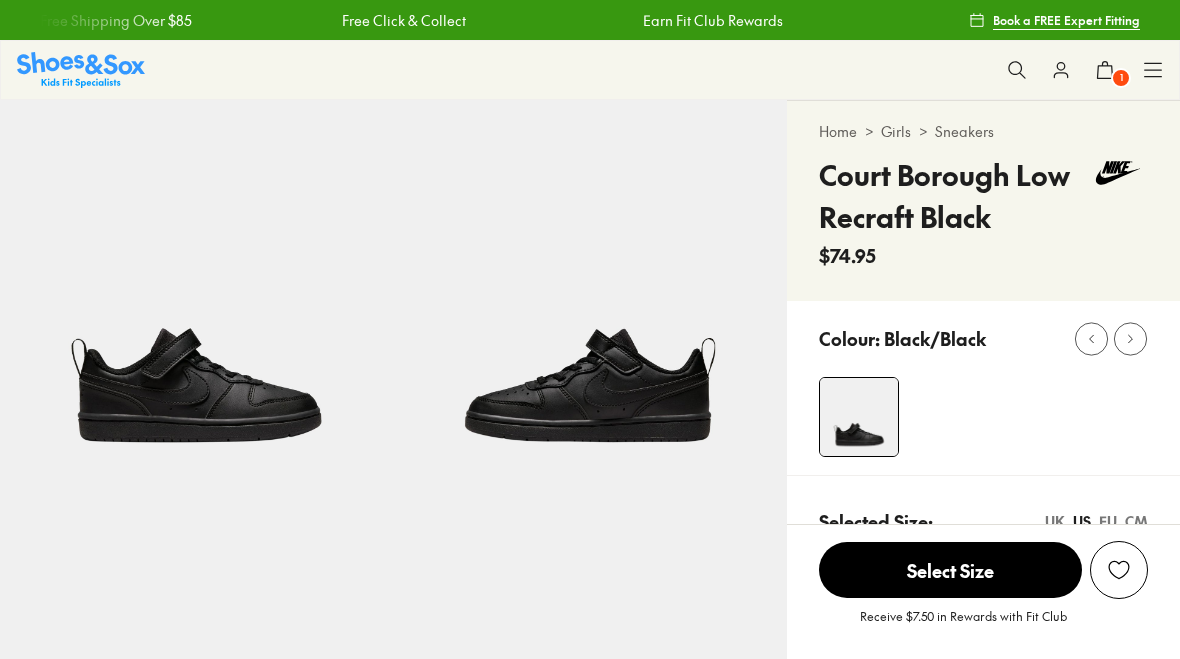 scroll, scrollTop: 0, scrollLeft: 0, axis: both 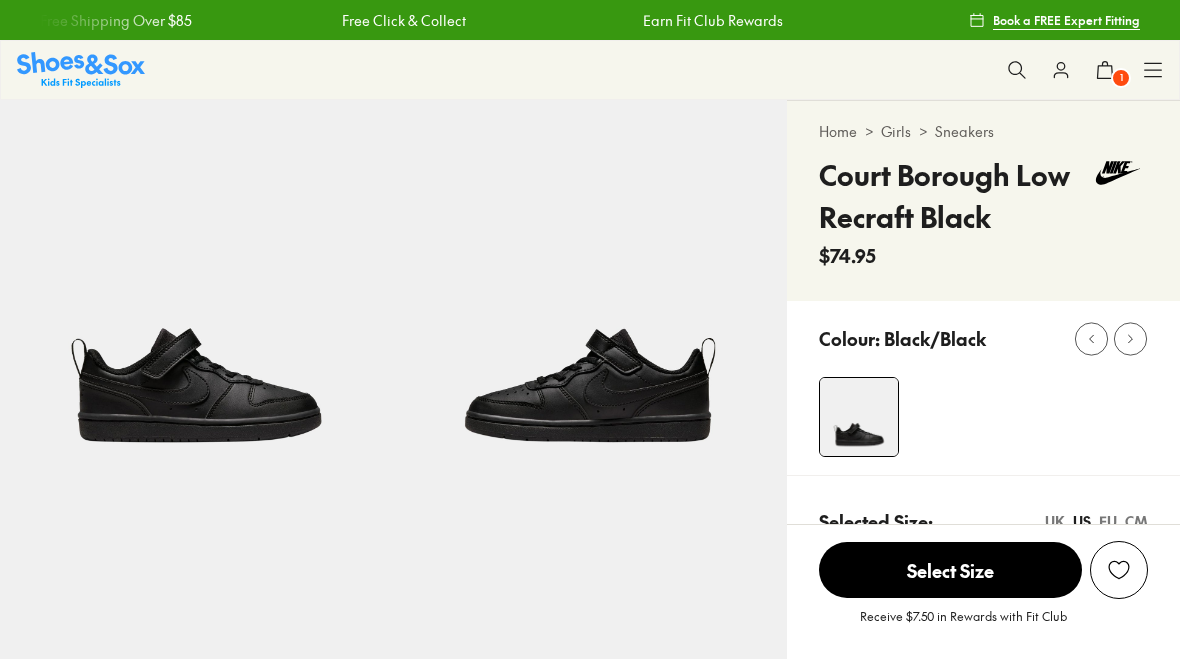 select on "*" 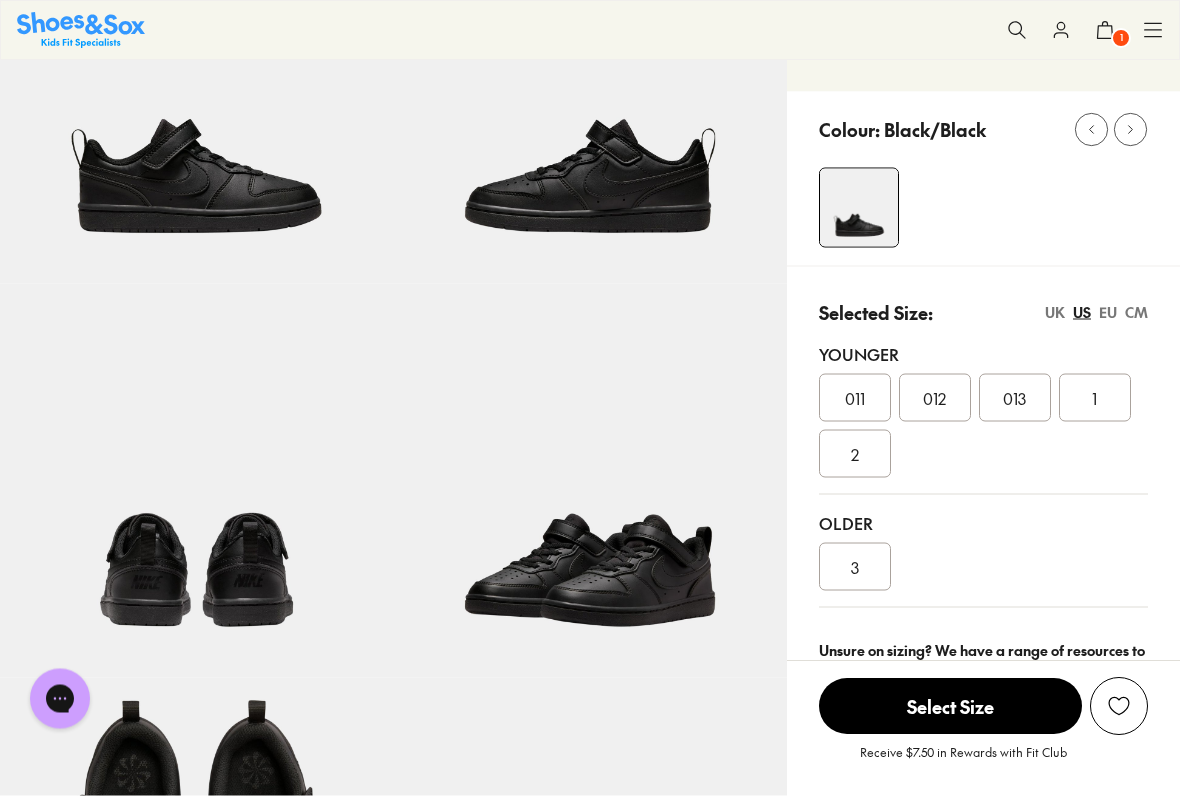 scroll, scrollTop: 210, scrollLeft: 0, axis: vertical 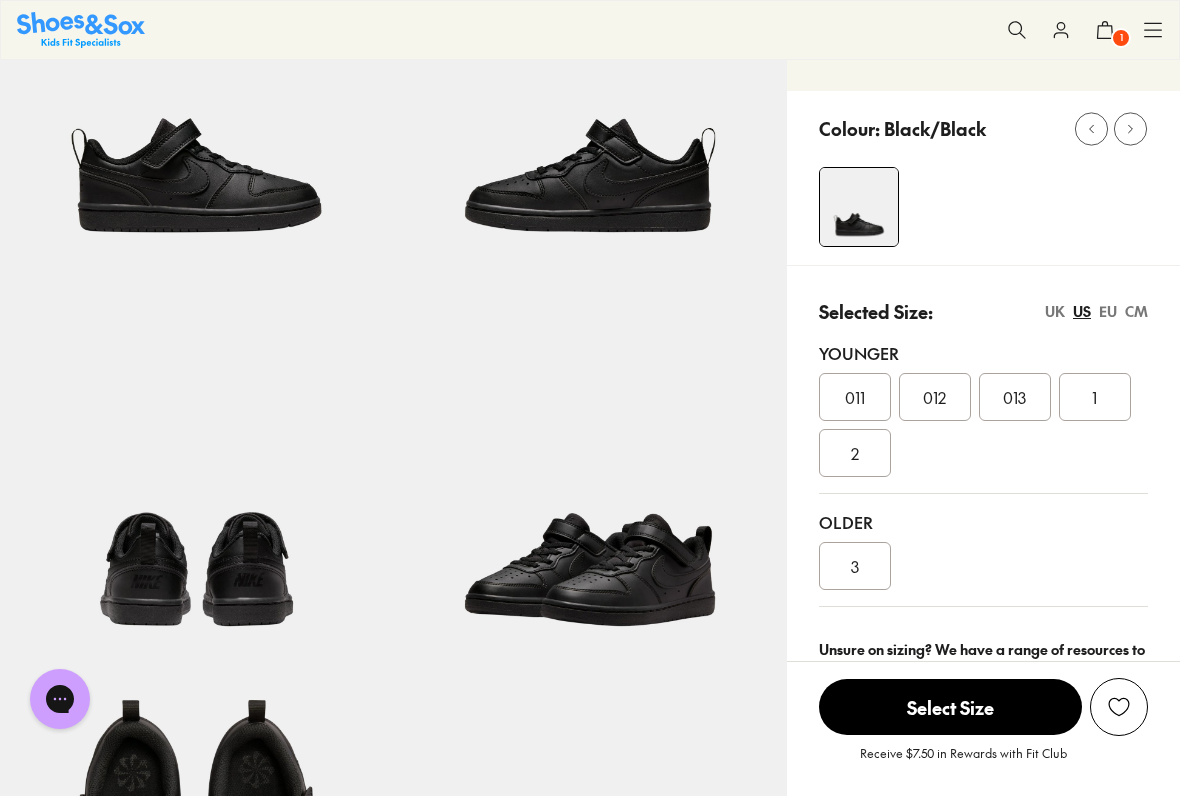 click on "3" at bounding box center (855, 566) 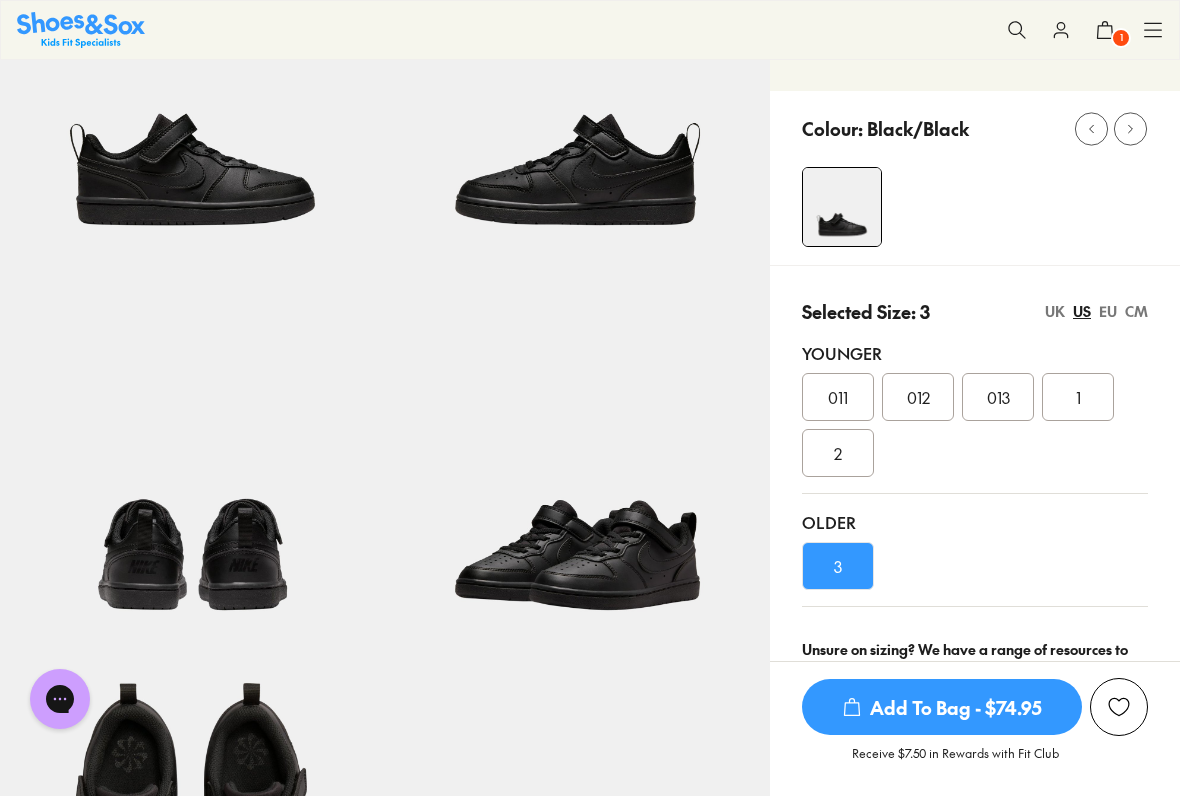 click on "Add To Bag - $74.95" at bounding box center (942, 707) 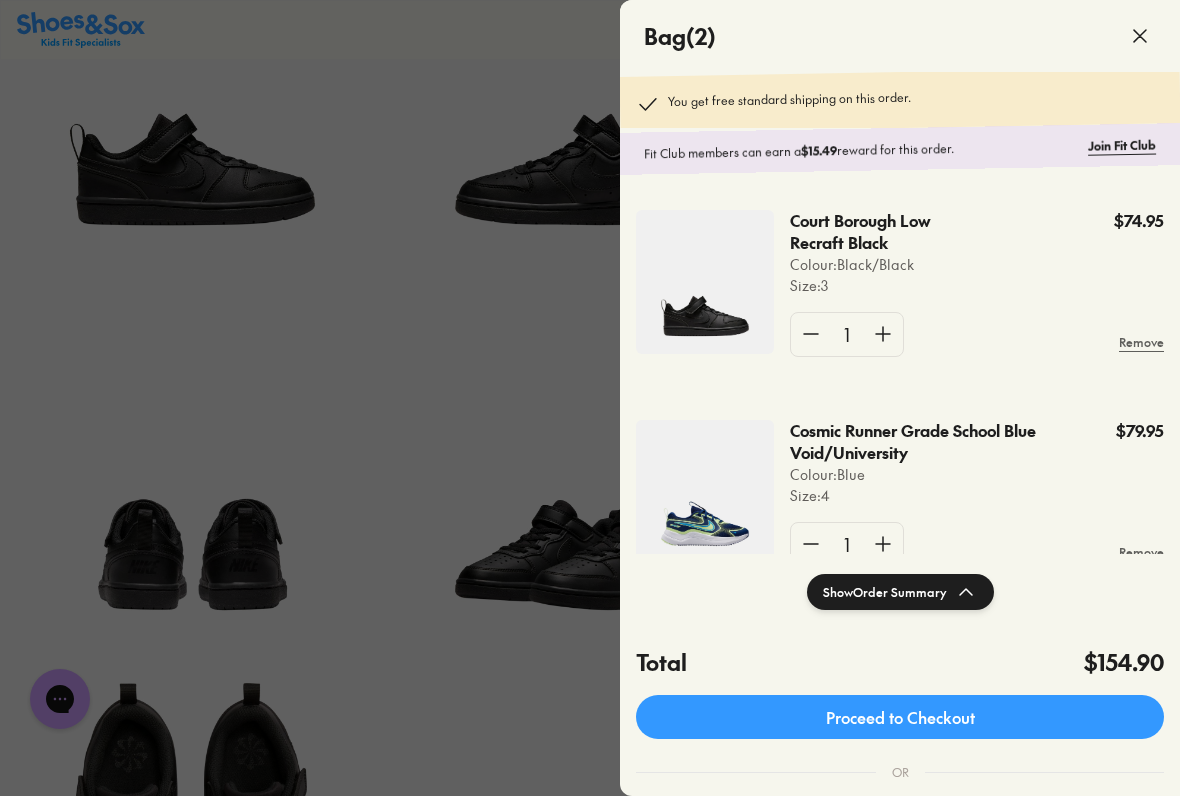 click 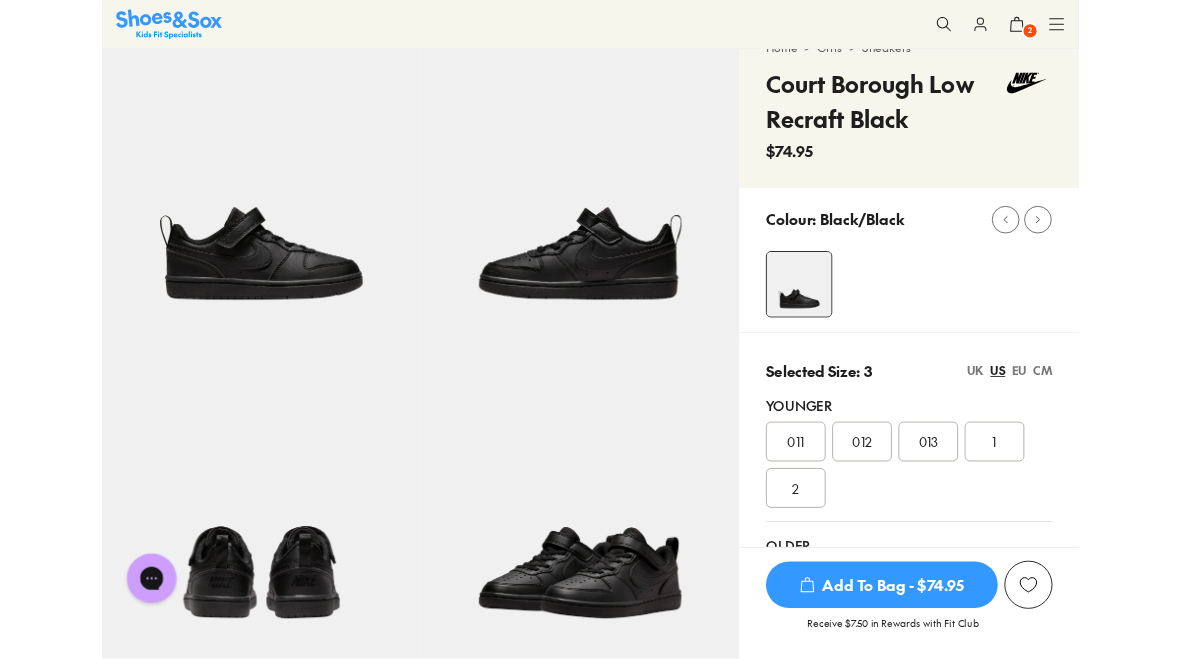 scroll, scrollTop: 0, scrollLeft: 0, axis: both 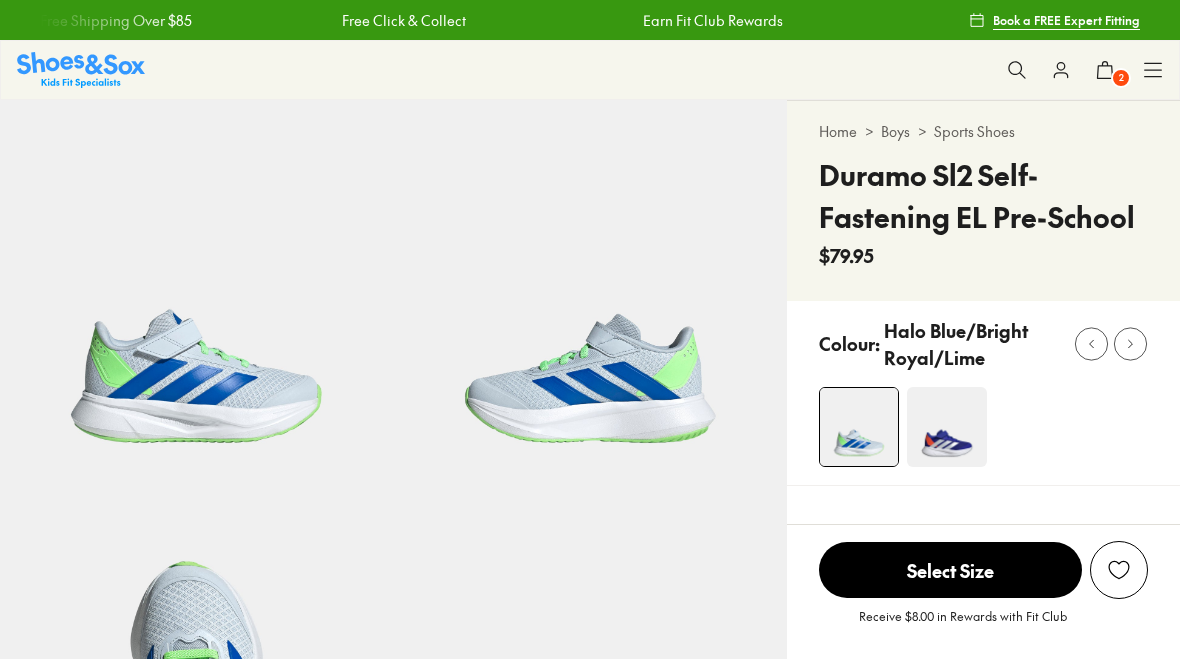 select on "*" 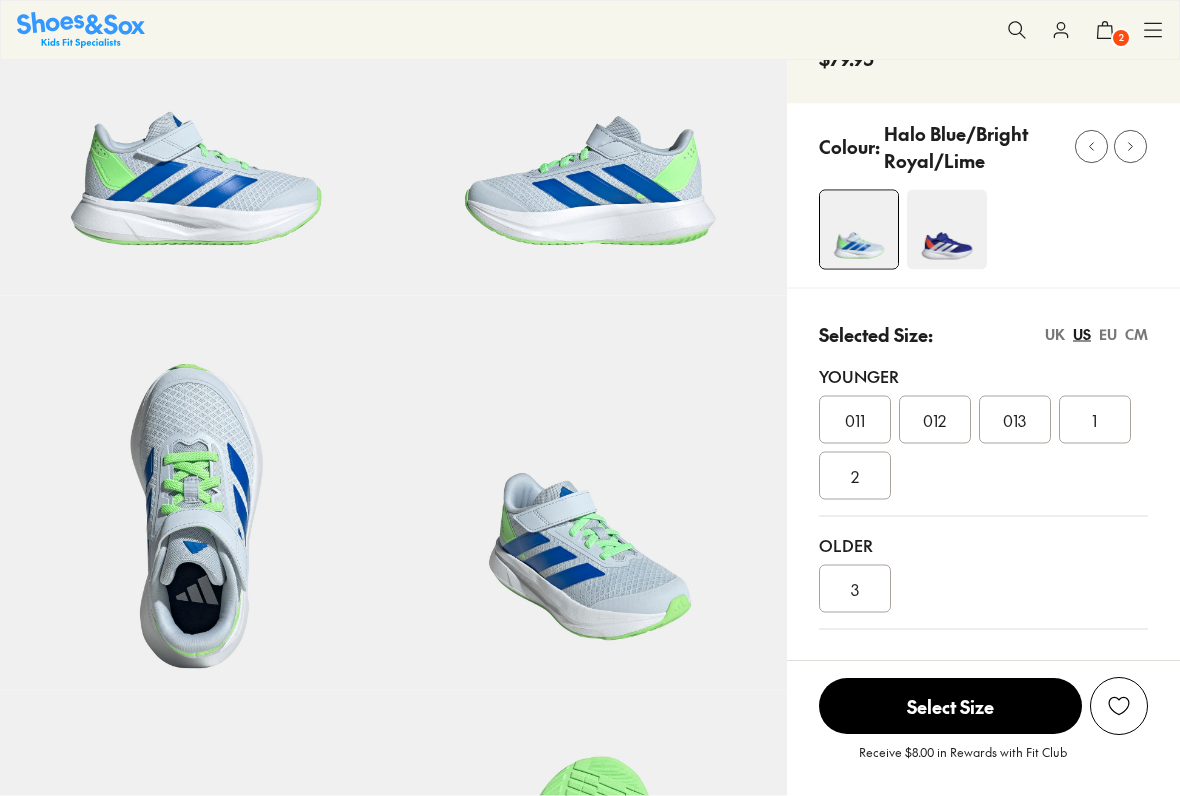 scroll, scrollTop: 198, scrollLeft: 0, axis: vertical 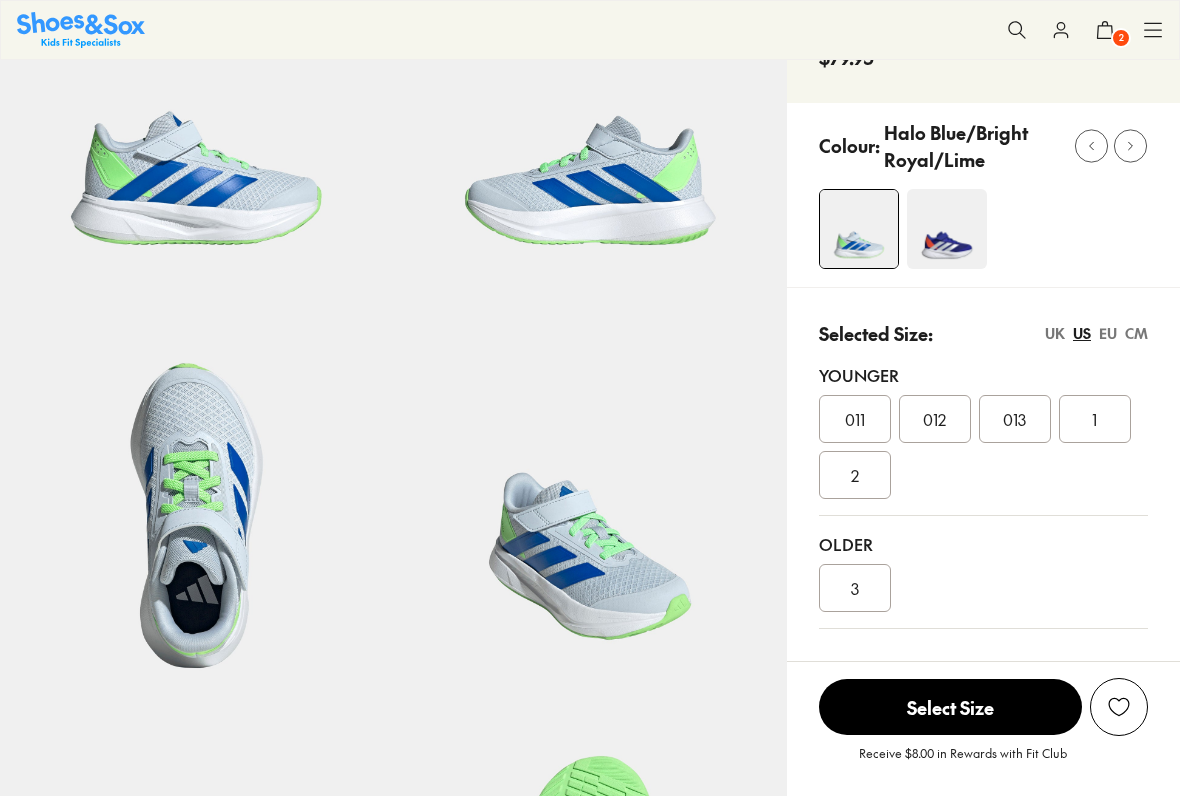 click on "3" at bounding box center (855, 588) 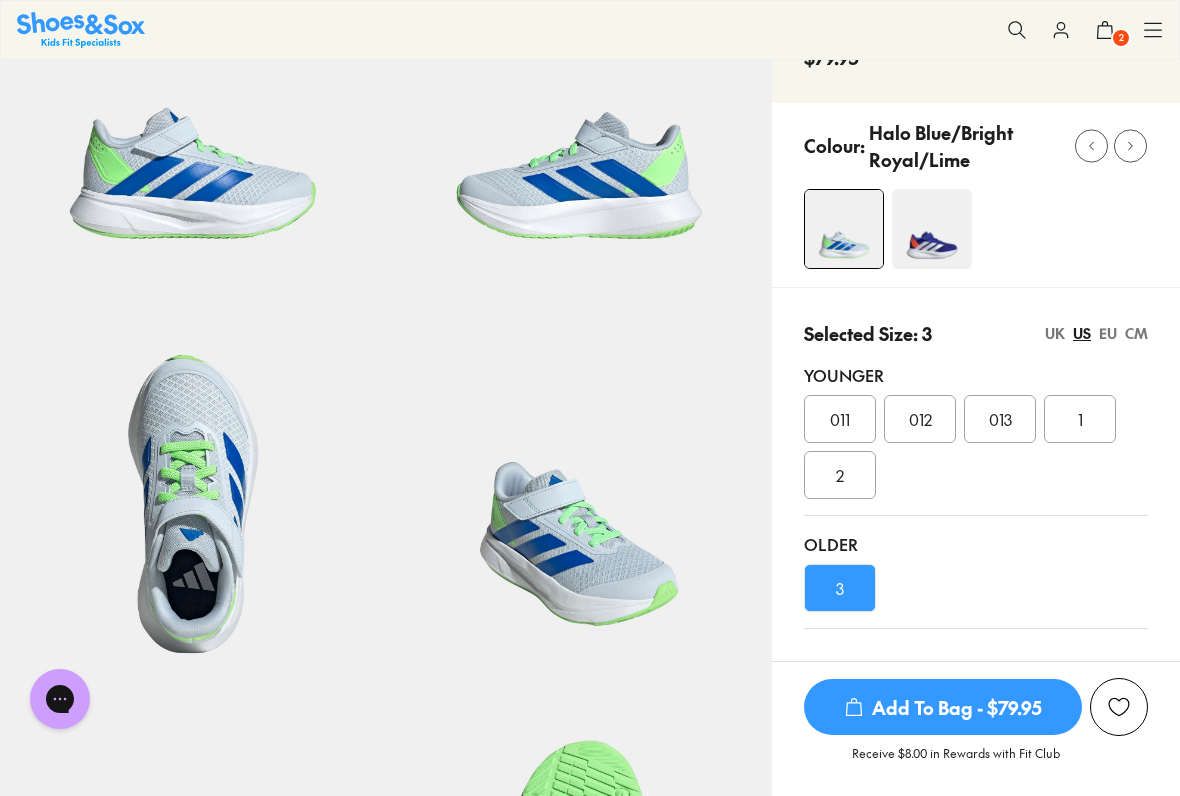 scroll, scrollTop: 0, scrollLeft: 0, axis: both 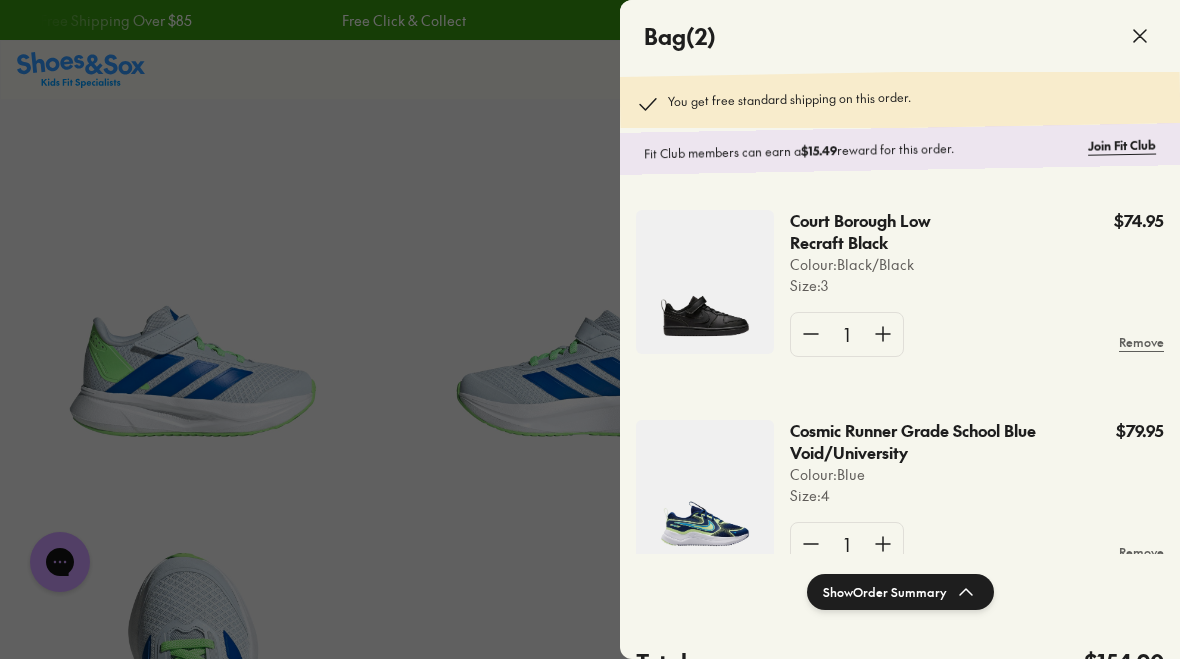 click 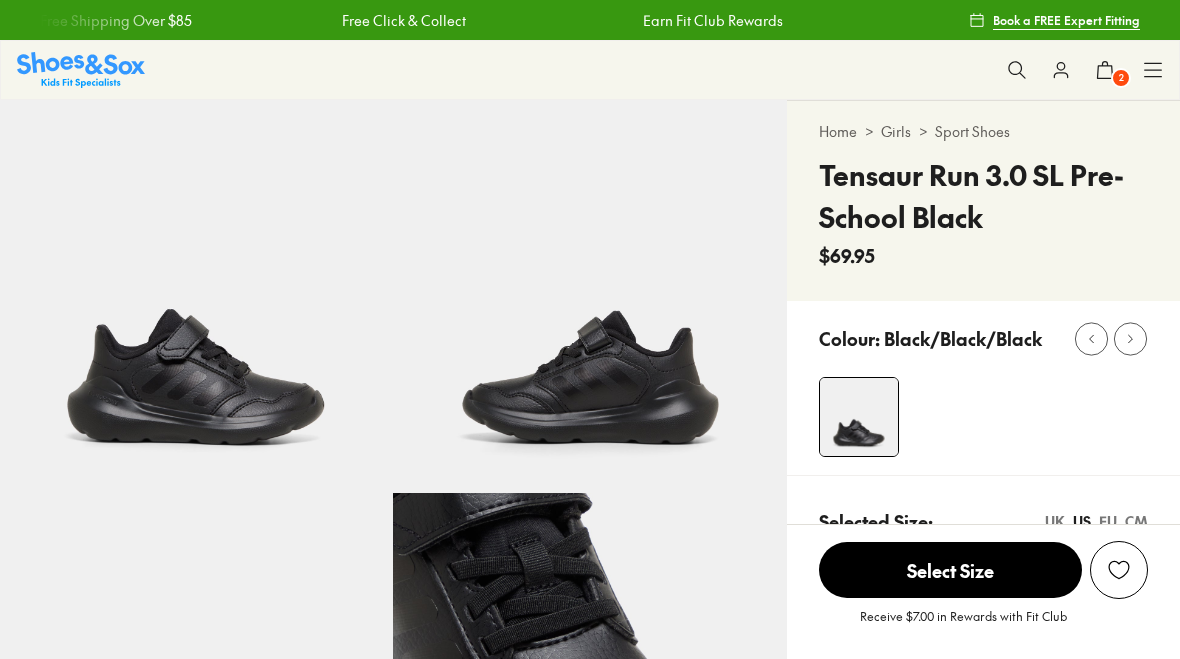 scroll, scrollTop: 0, scrollLeft: 0, axis: both 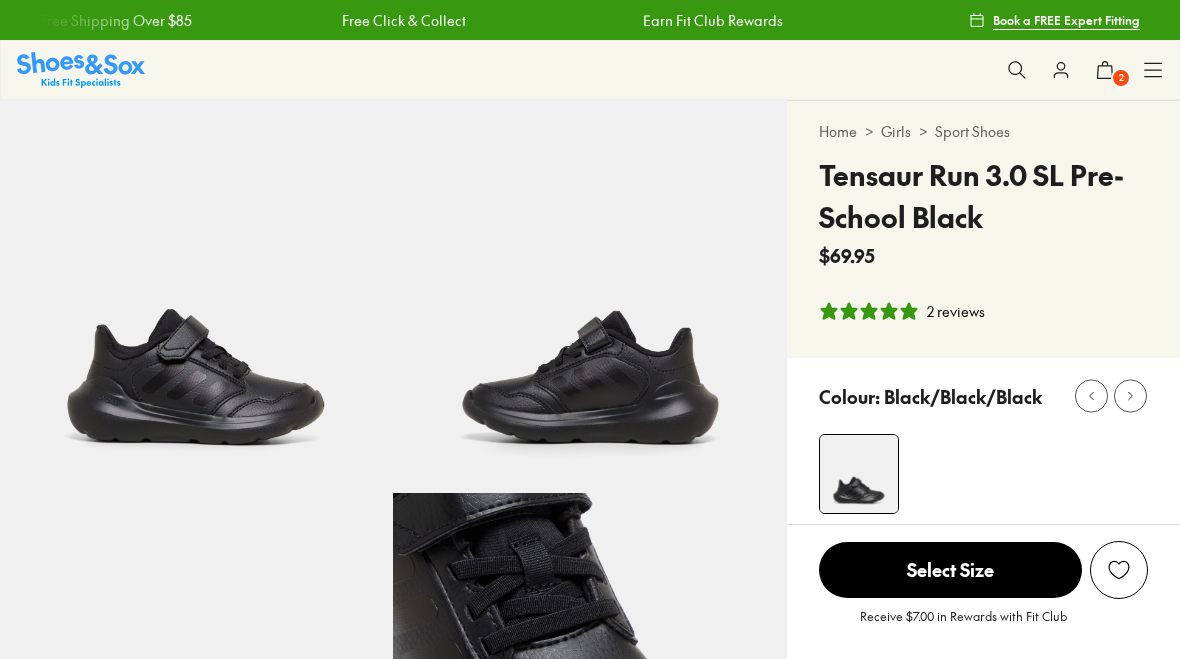 select on "*" 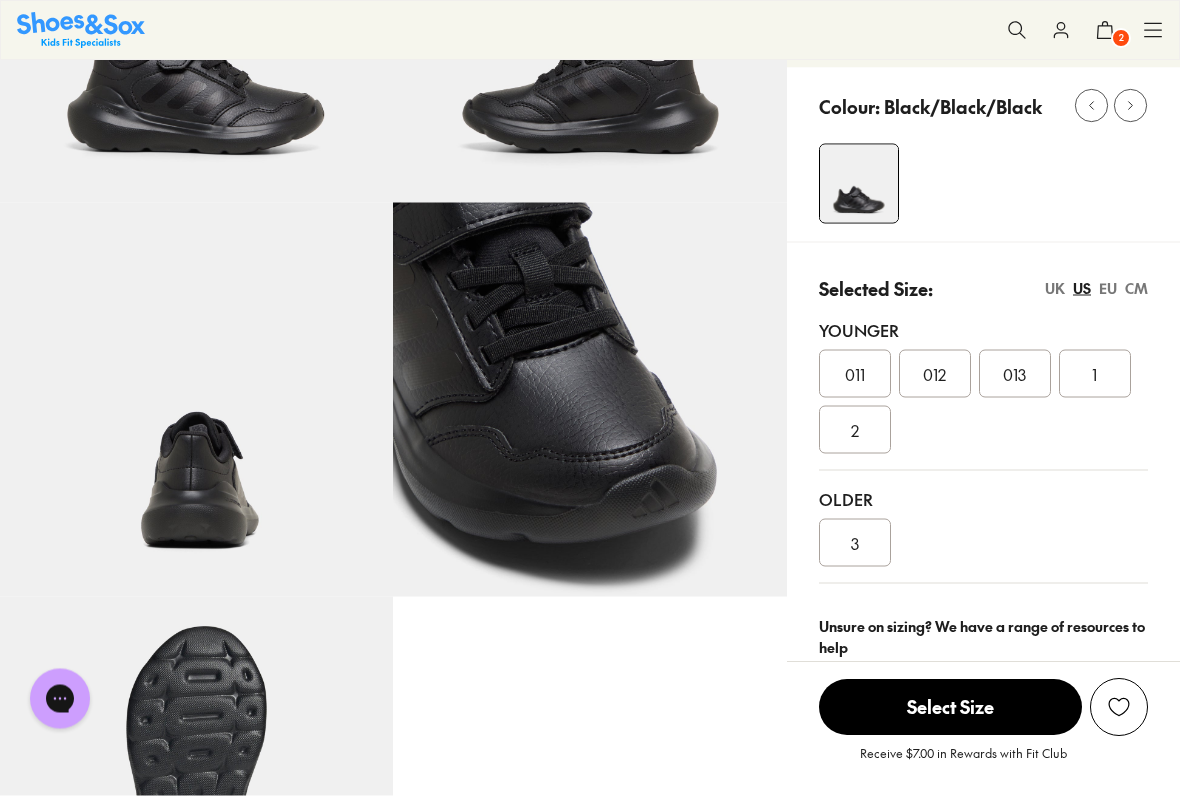 scroll, scrollTop: 296, scrollLeft: 0, axis: vertical 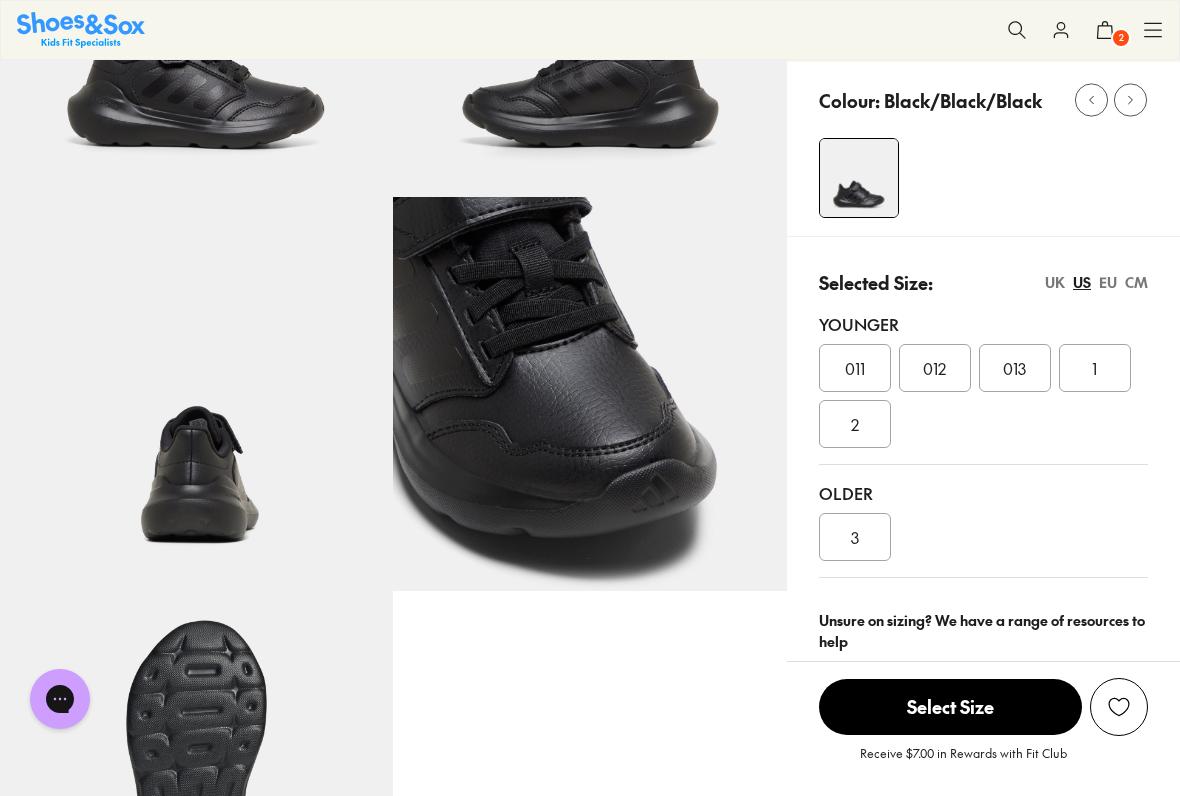 click on "3" at bounding box center [855, 537] 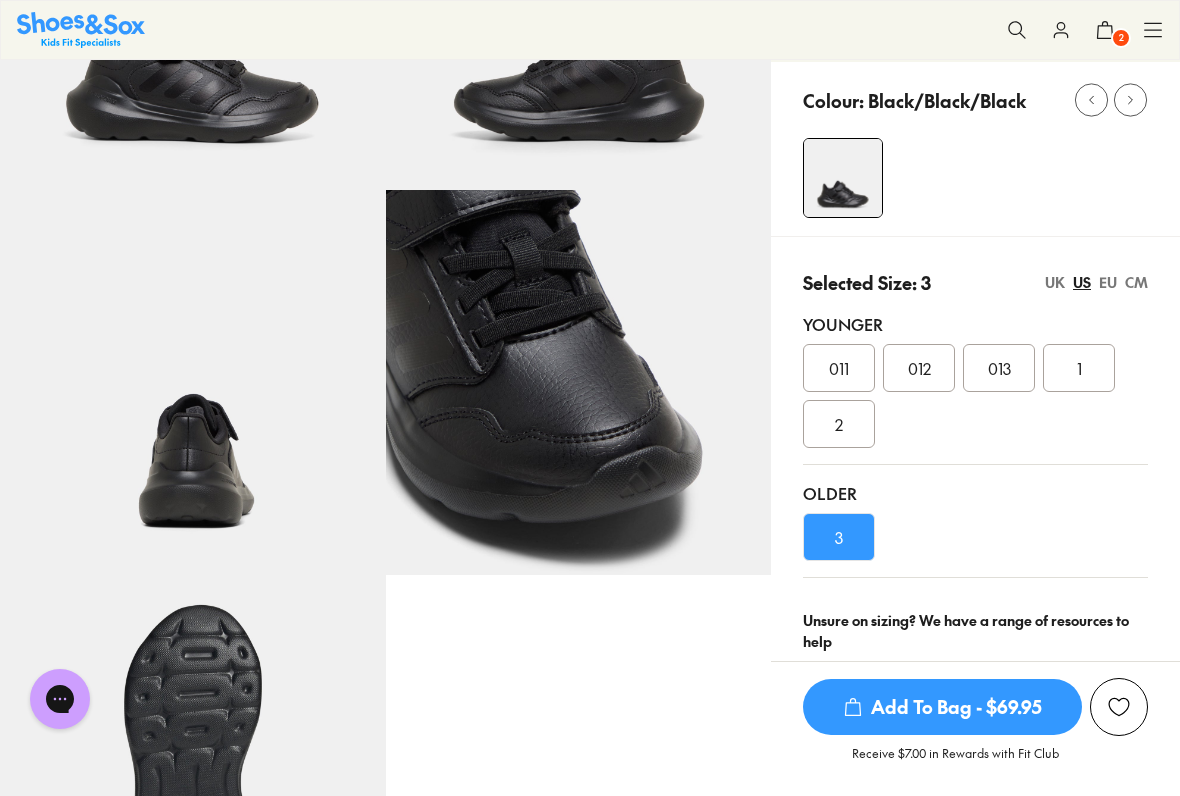 click on "Add To Bag - $69.95" at bounding box center [942, 707] 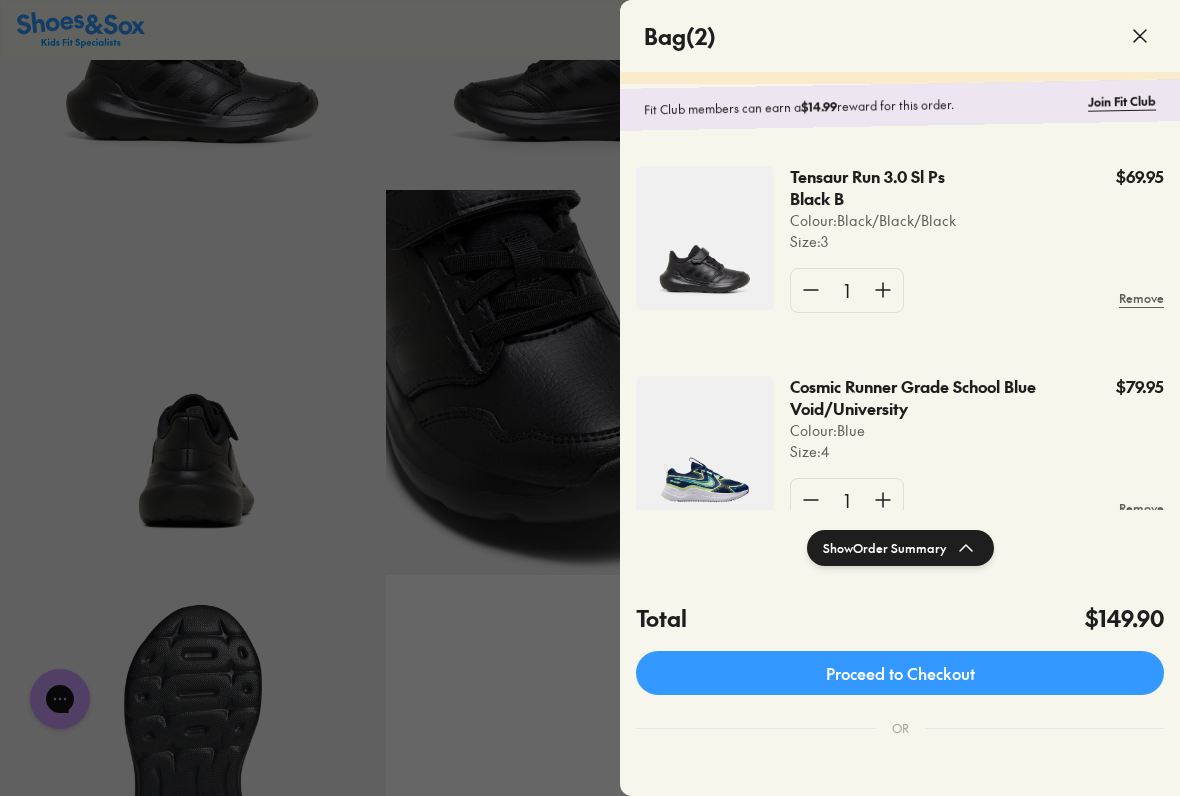 scroll, scrollTop: 43, scrollLeft: 0, axis: vertical 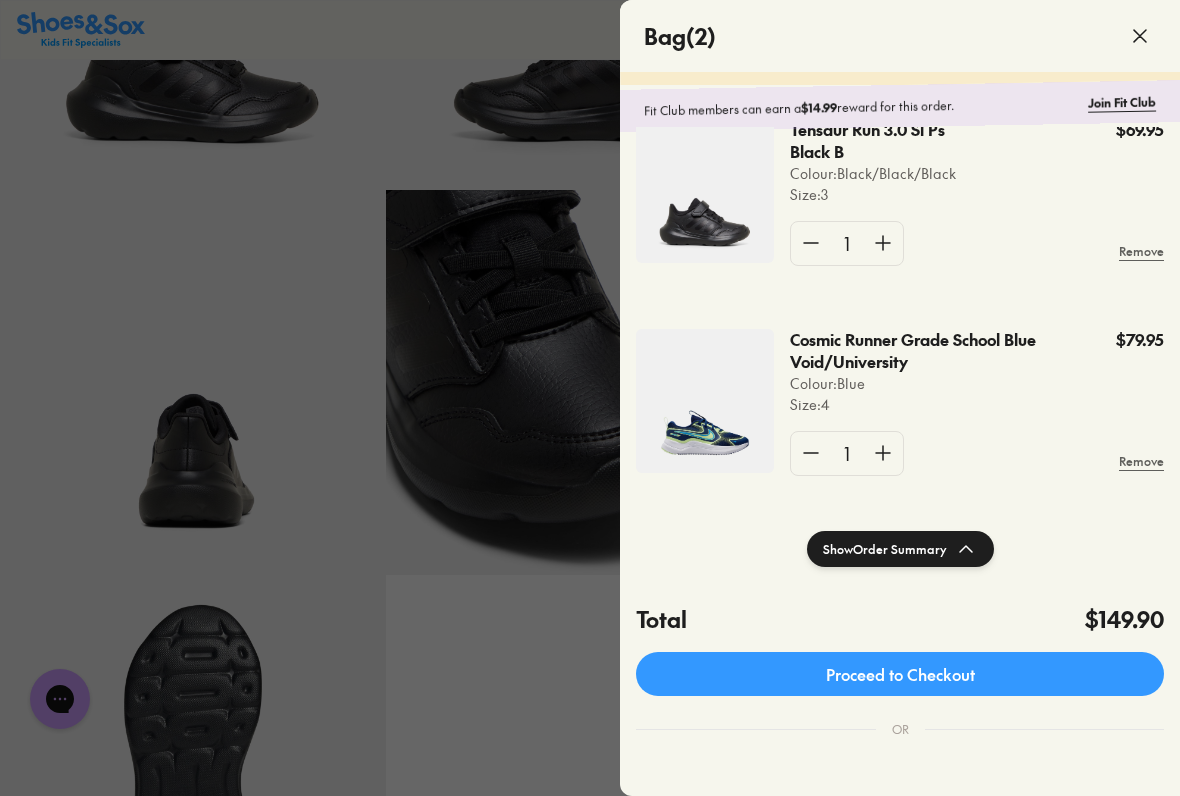 click 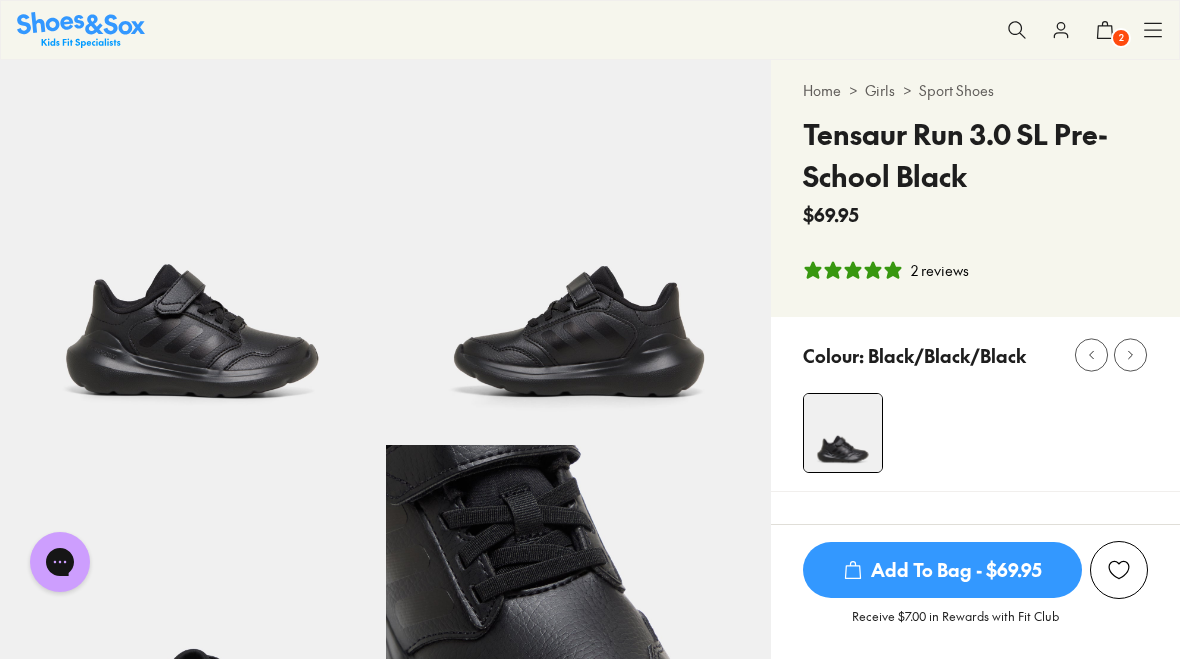 scroll, scrollTop: 0, scrollLeft: 0, axis: both 